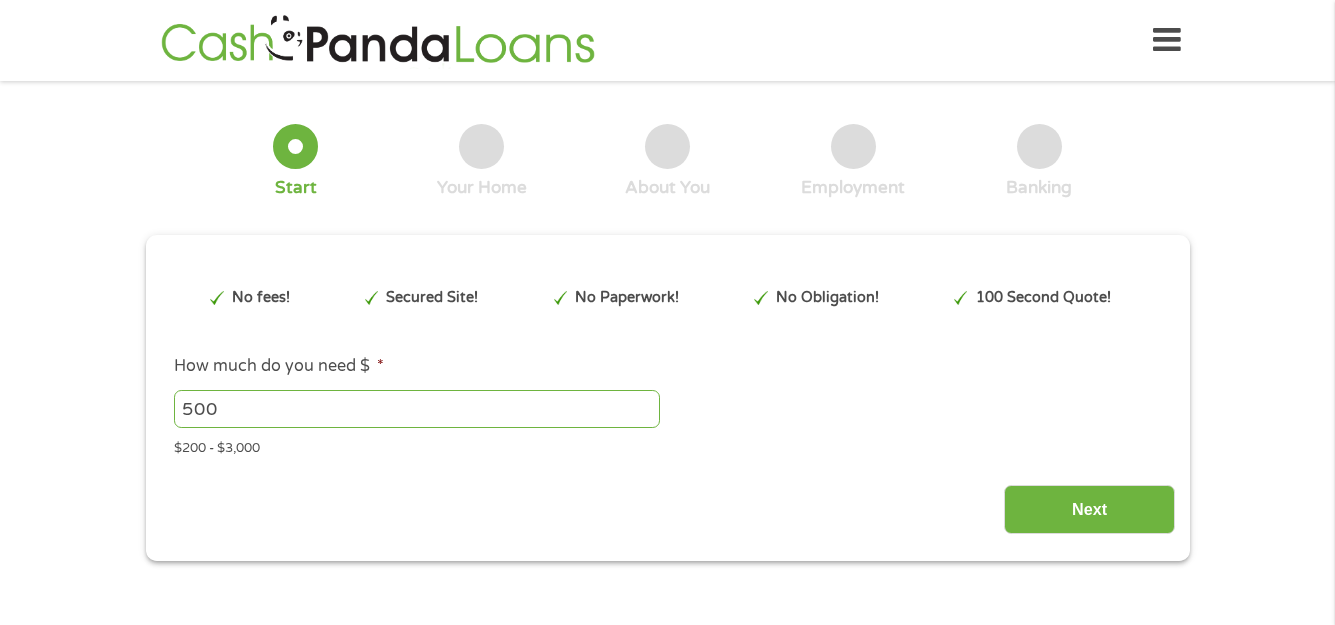 scroll, scrollTop: 0, scrollLeft: 0, axis: both 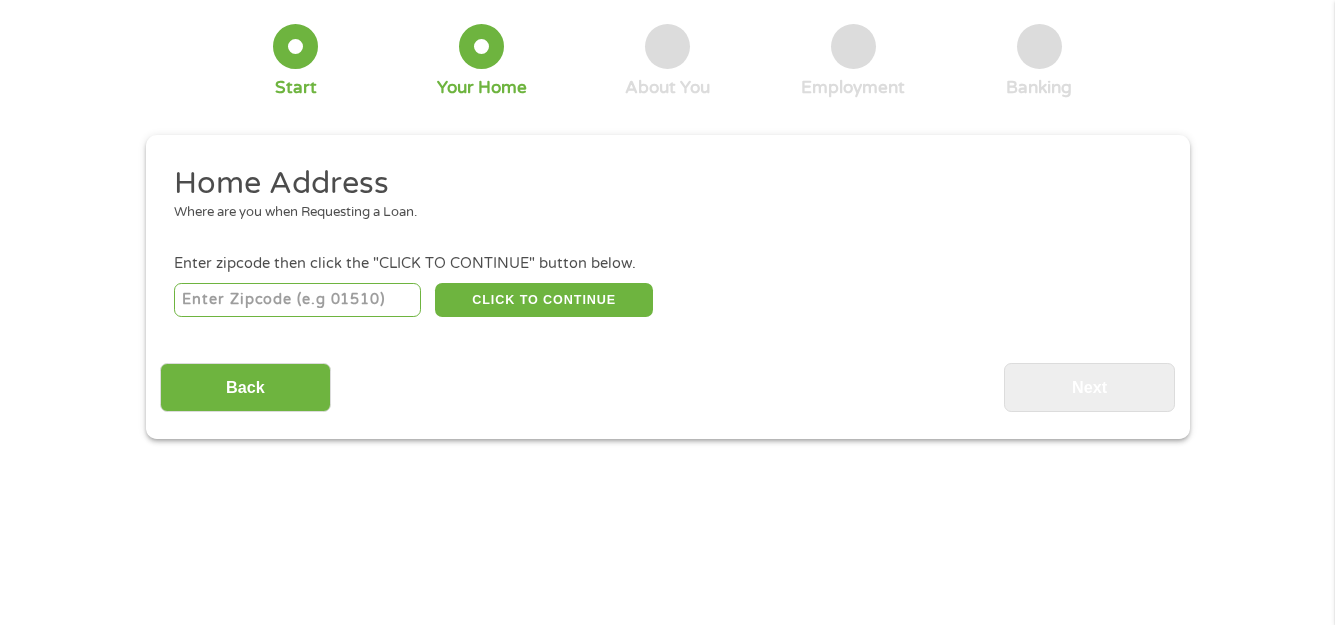 click at bounding box center [297, 300] 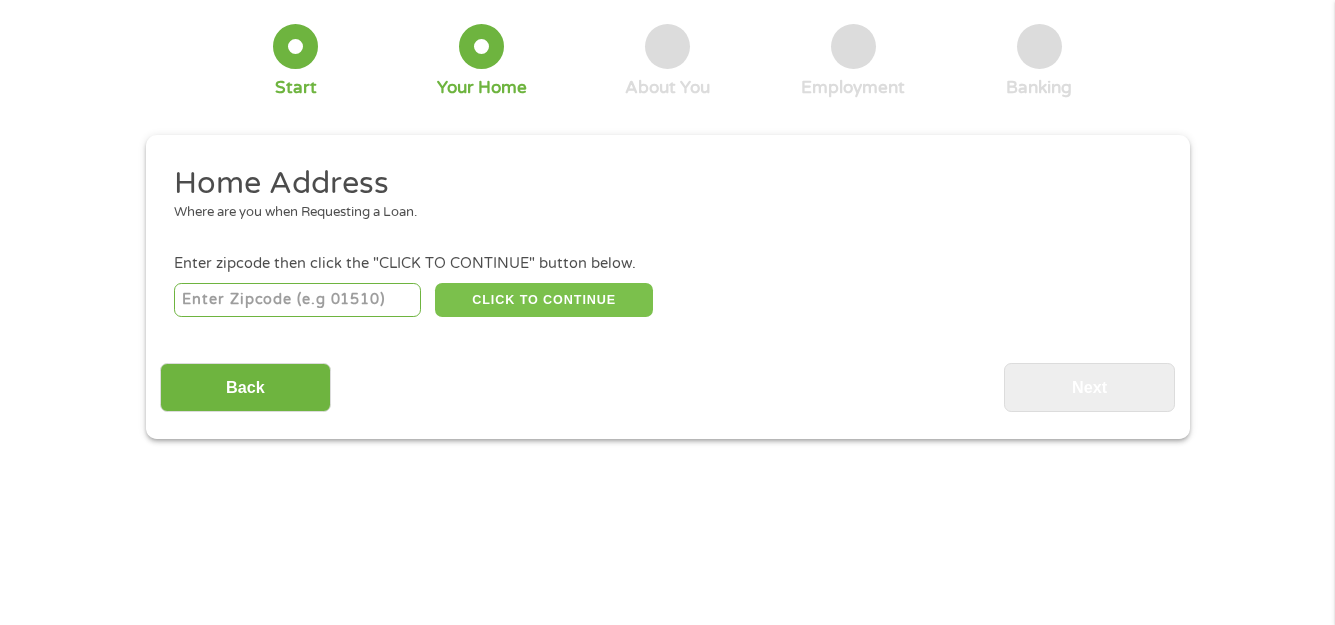 type on "[POSTAL_CODE]" 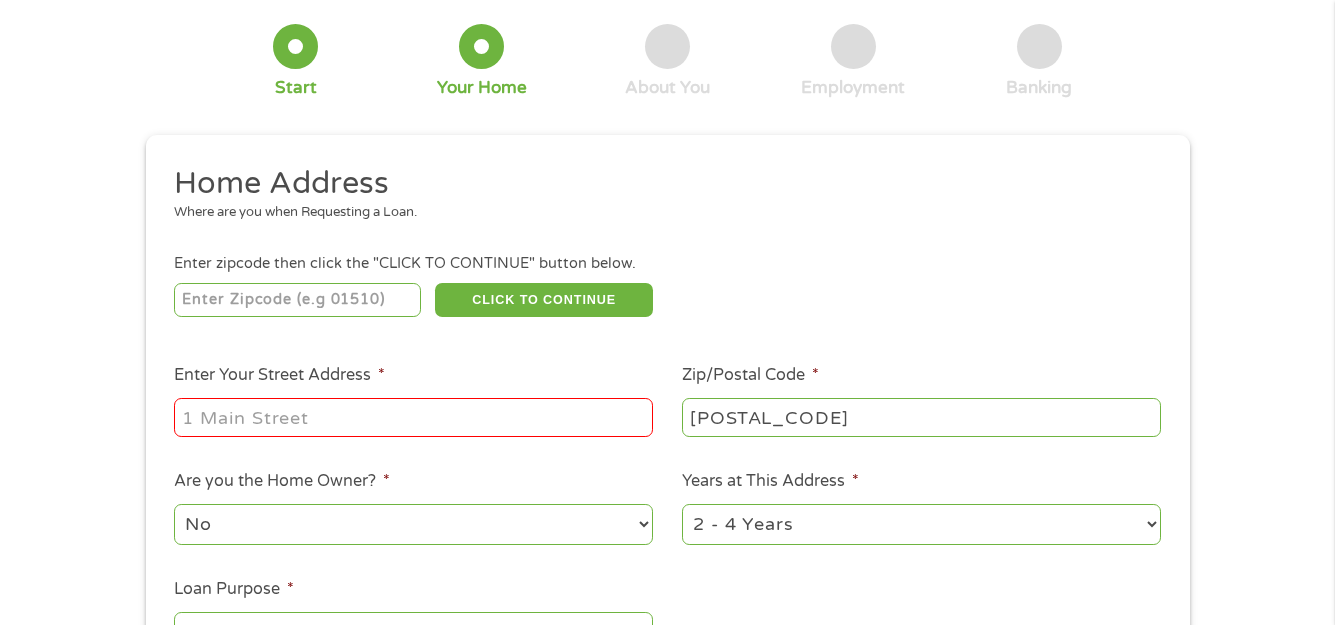 click on "Enter Your Street Address *" at bounding box center [413, 417] 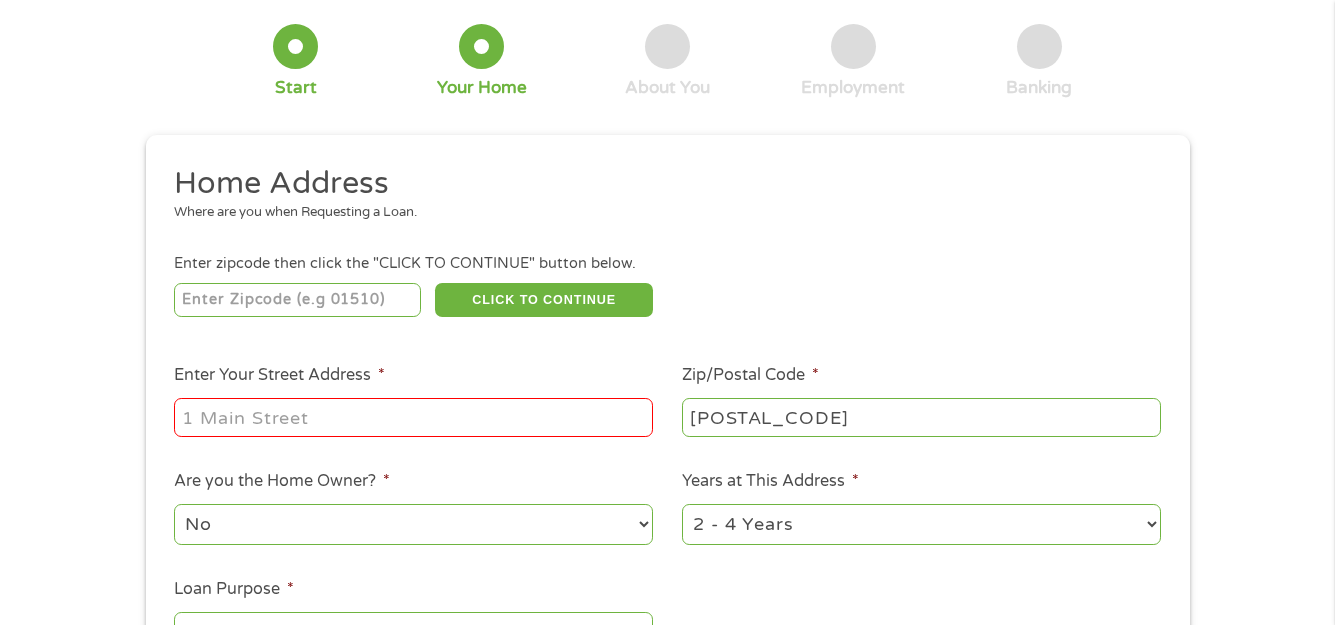 type on "[NUMBER] [STREET]" 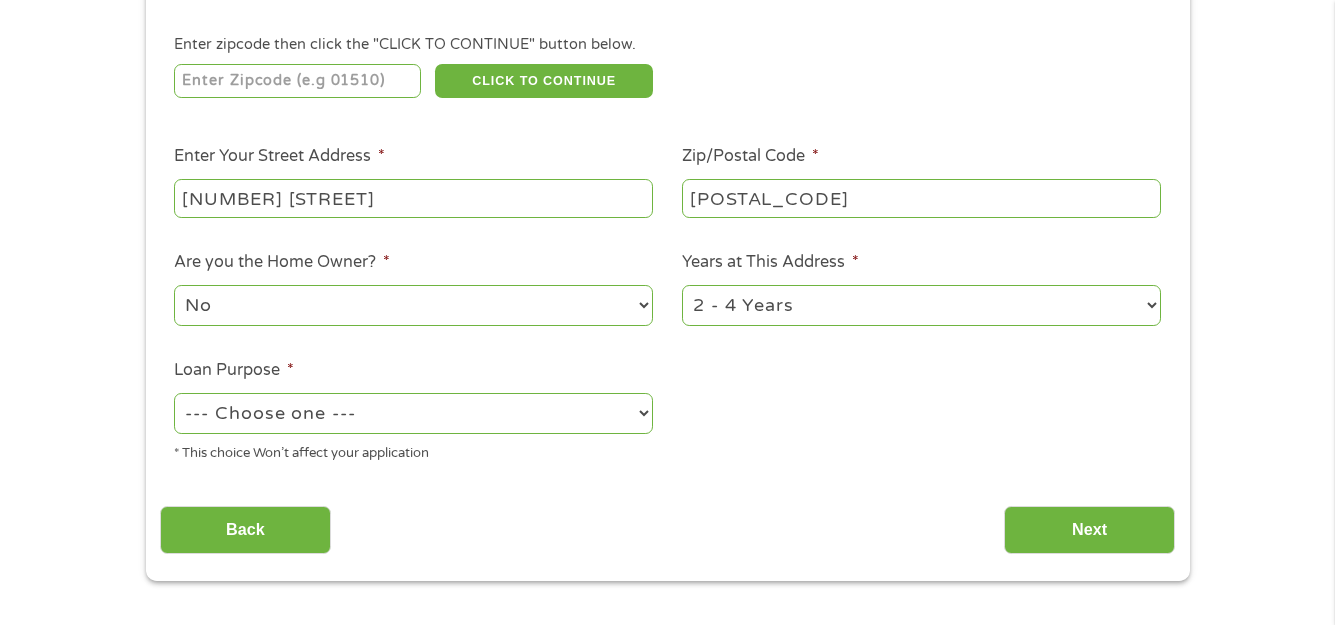 scroll, scrollTop: 400, scrollLeft: 0, axis: vertical 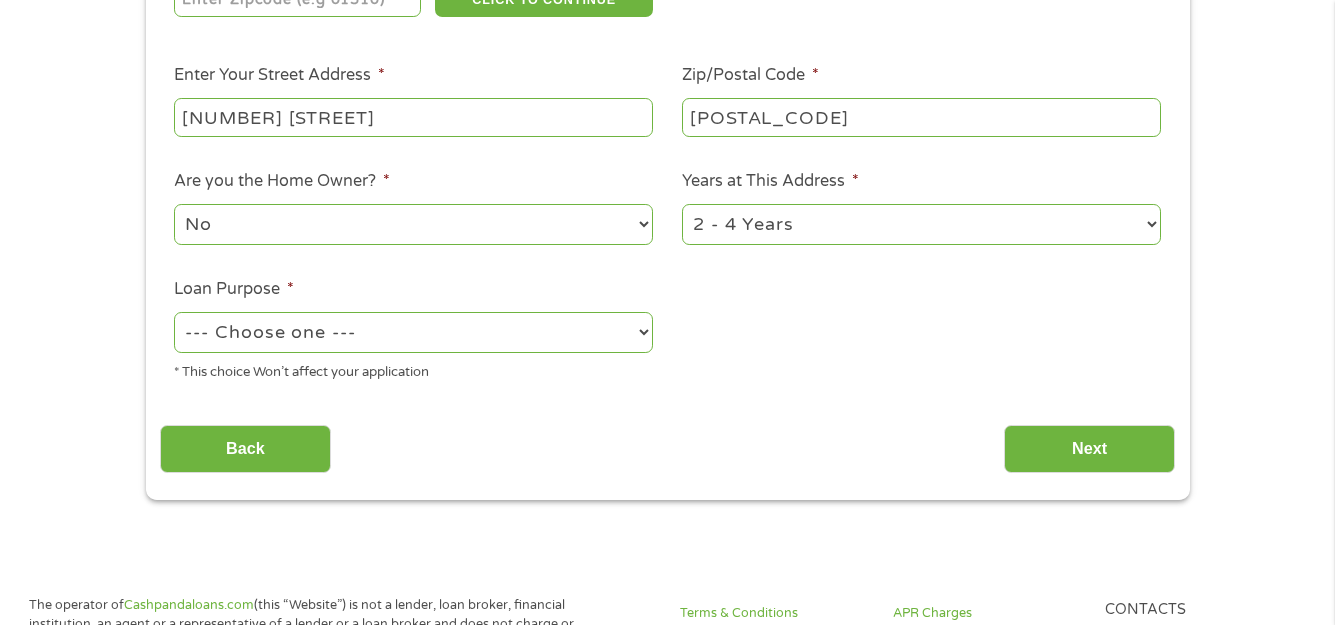 drag, startPoint x: 641, startPoint y: 221, endPoint x: 585, endPoint y: 221, distance: 56 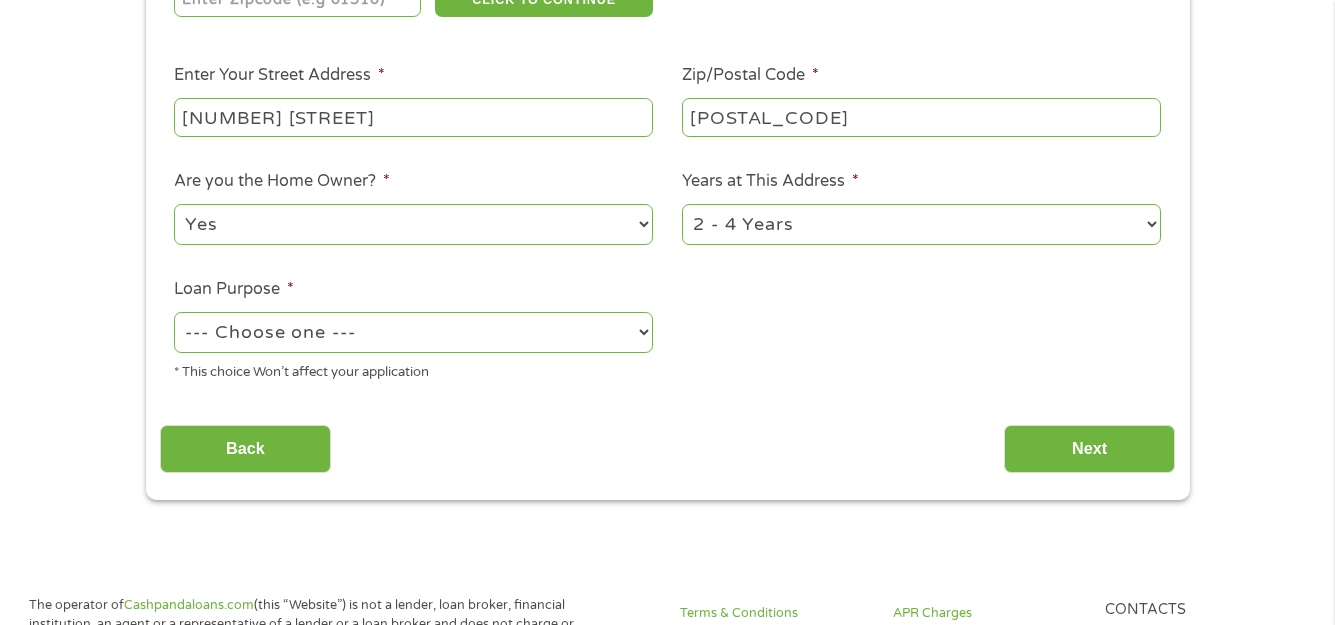 click on "No Yes" at bounding box center (413, 224) 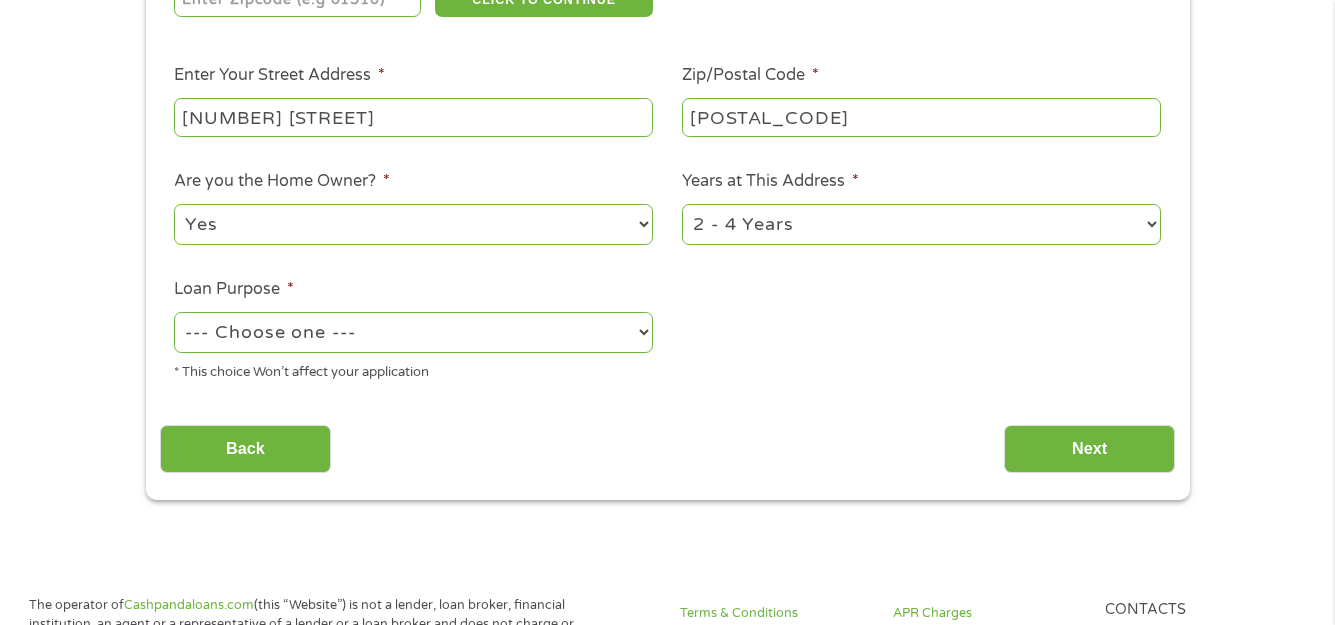 click on "--- Choose one --- Pay Bills Debt Consolidation Home Improvement Major Purchase Car Loan Short Term Cash Medical Expenses Other" at bounding box center [413, 332] 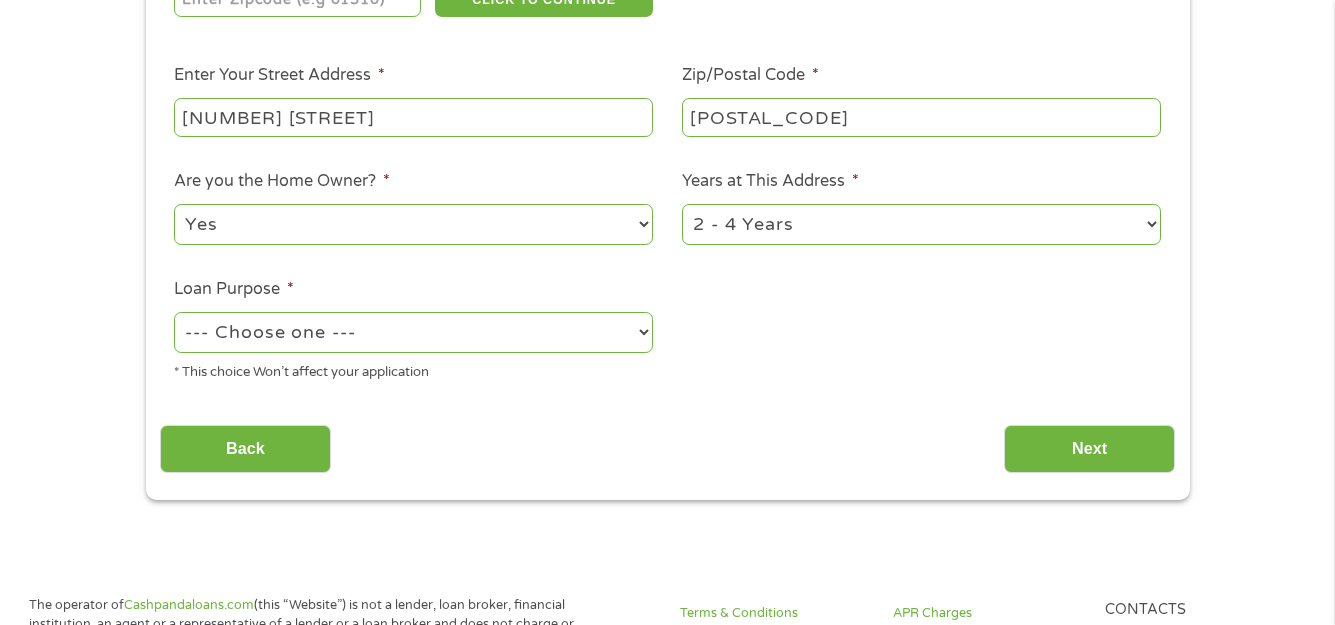 select on "shorttermcash" 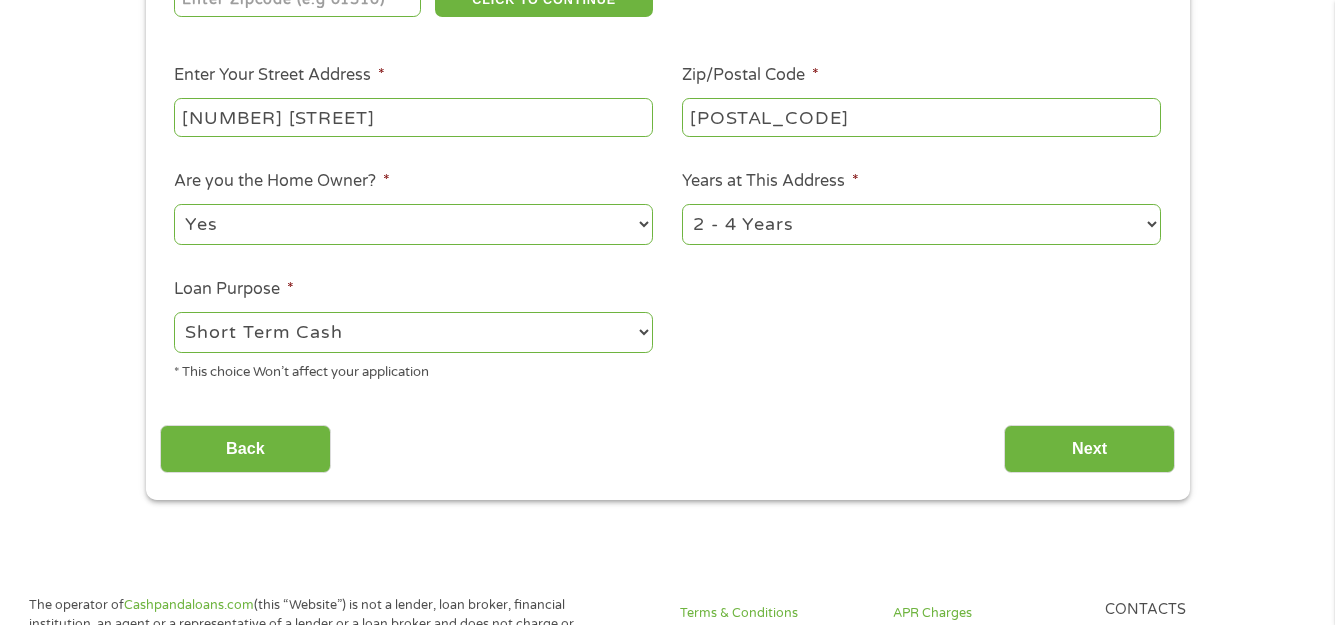 click on "--- Choose one --- Pay Bills Debt Consolidation Home Improvement Major Purchase Car Loan Short Term Cash Medical Expenses Other" at bounding box center (413, 332) 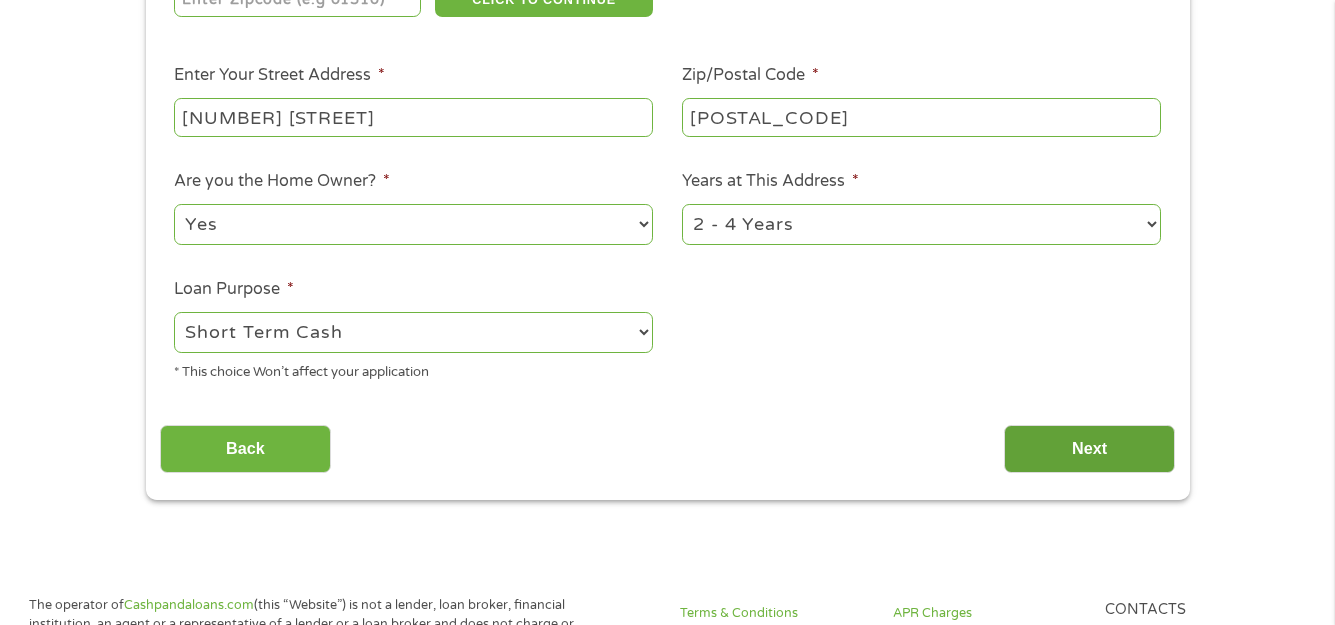 click on "Next" at bounding box center [1089, 449] 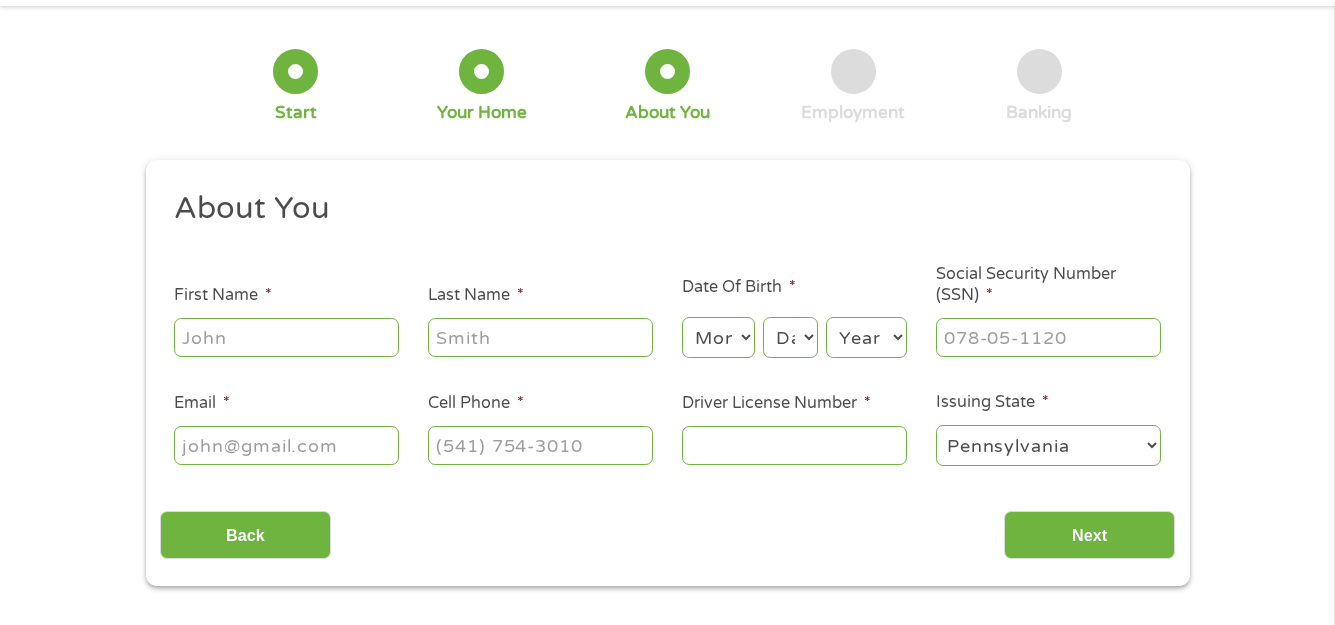 scroll, scrollTop: 0, scrollLeft: 0, axis: both 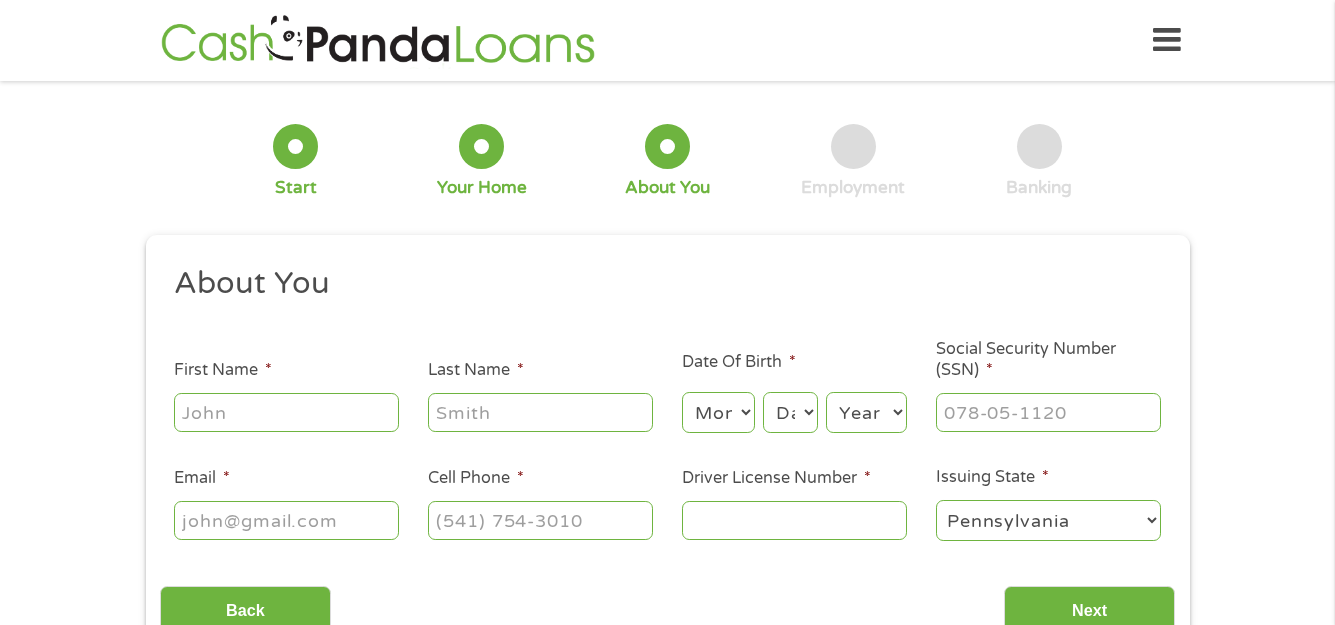 click at bounding box center (286, 413) 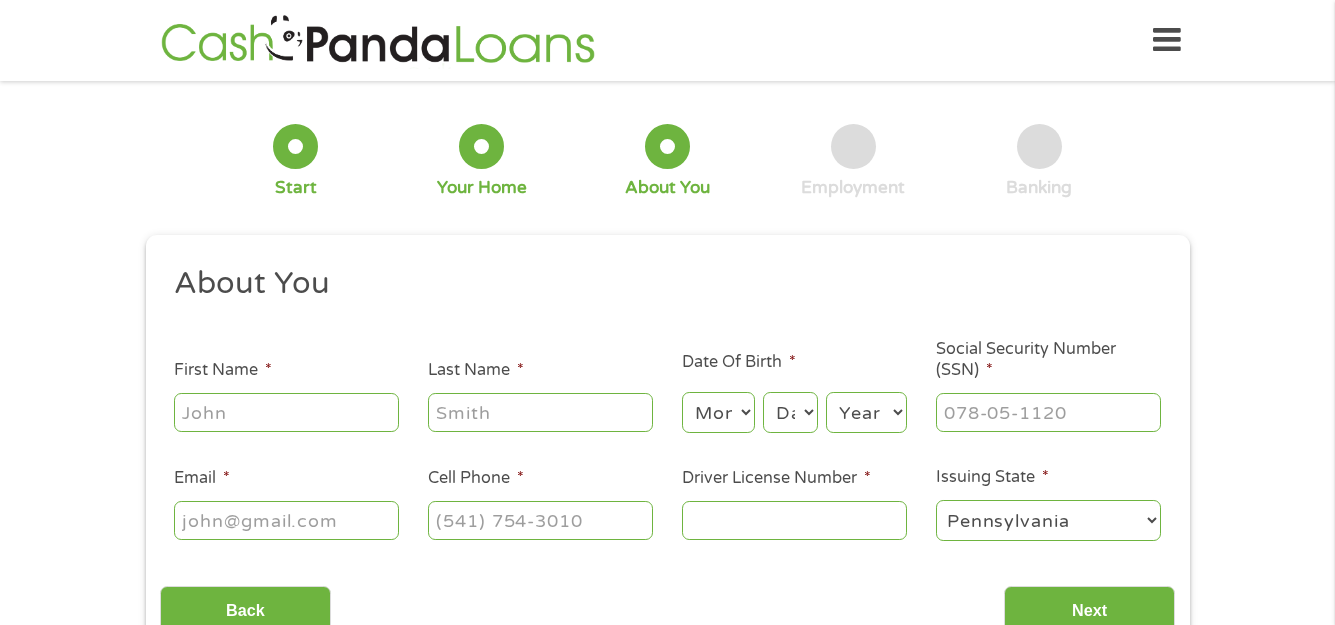 type on "[FIRST]" 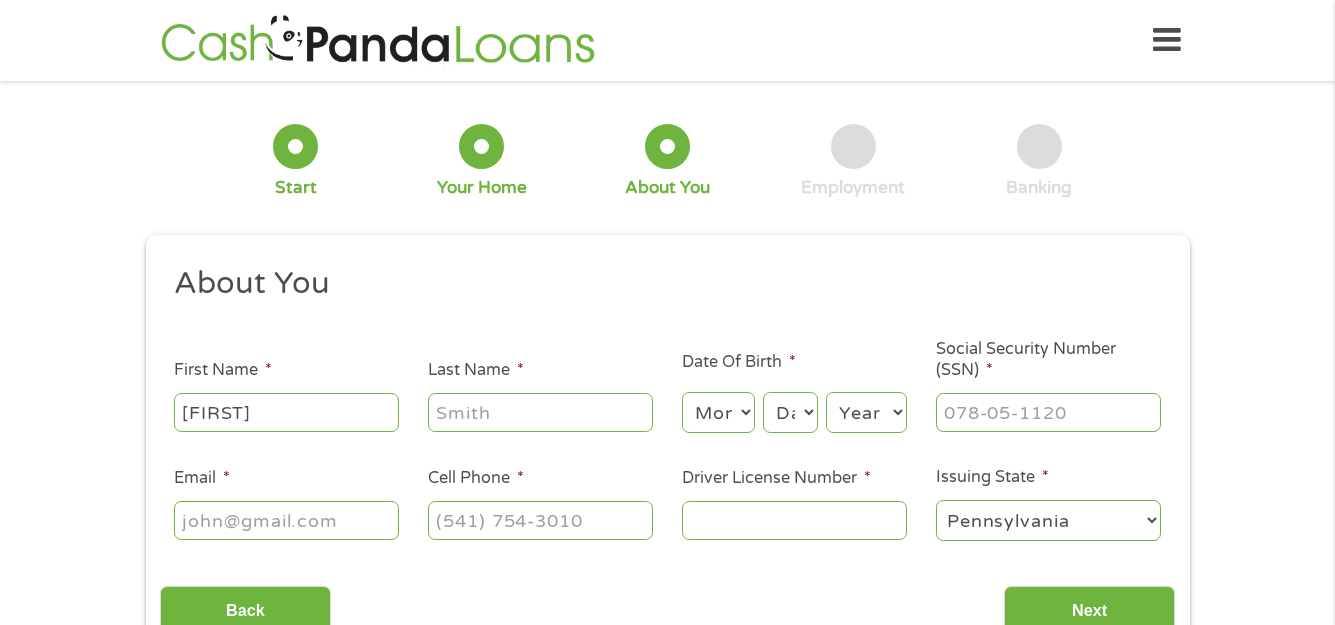 type on "[CITY]" 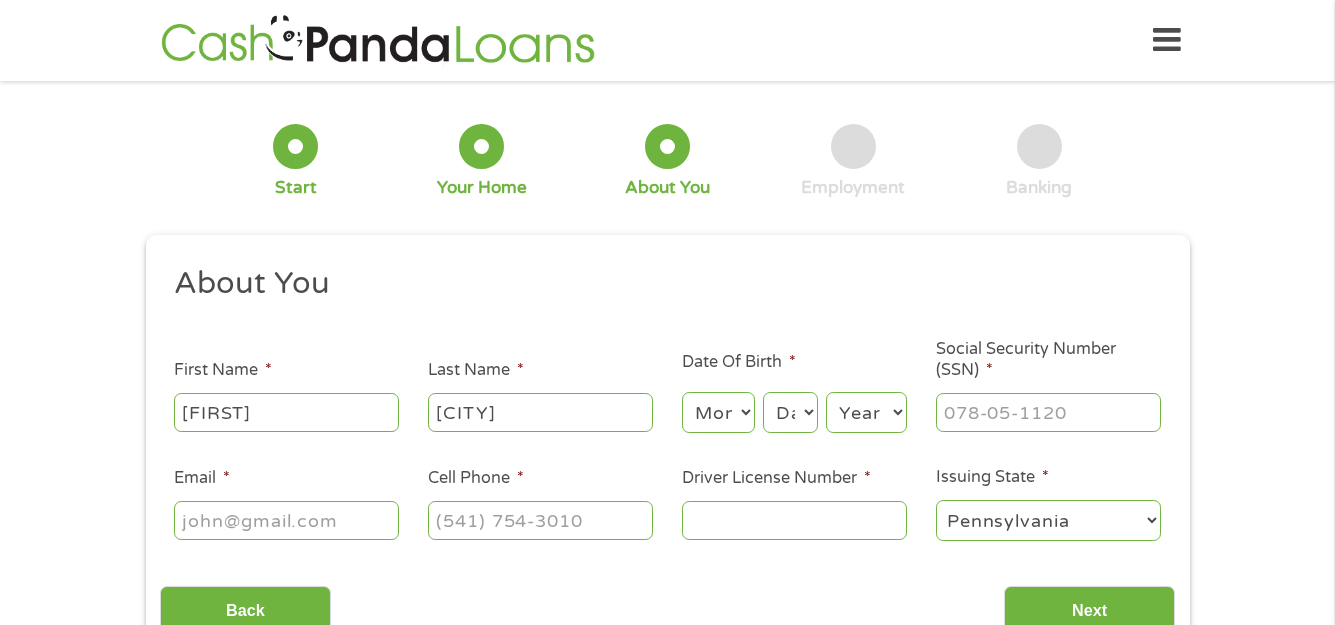 type on "[EMAIL]" 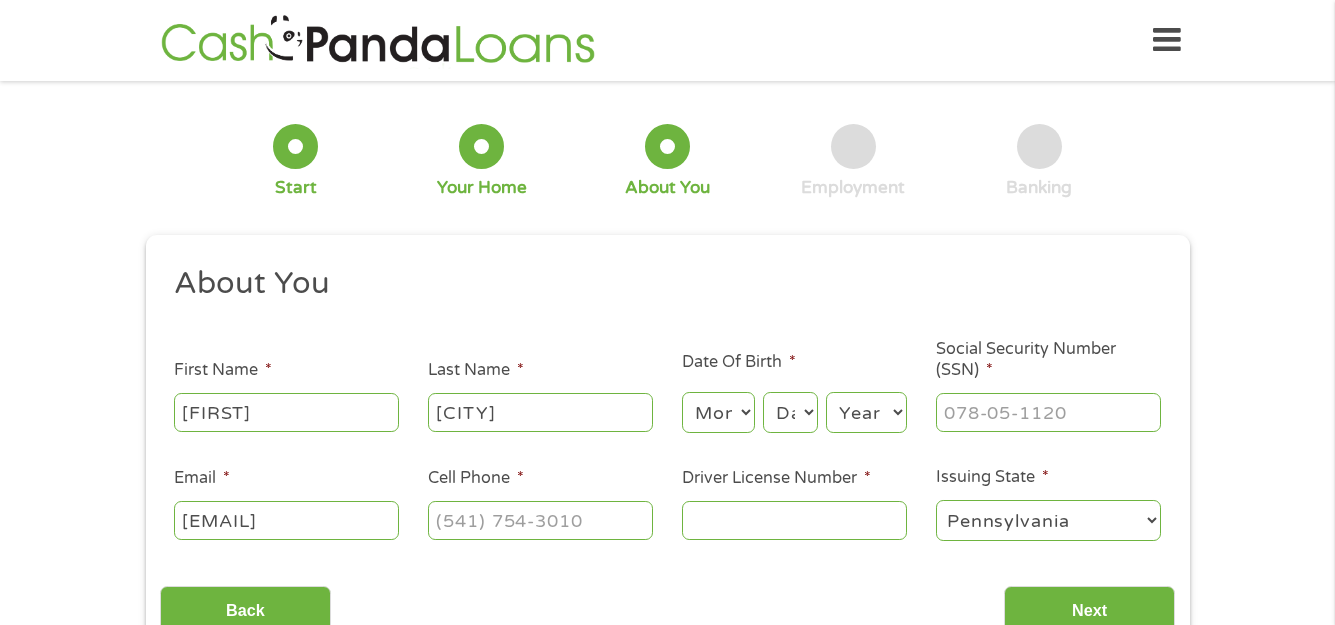 type on "[PHONE]" 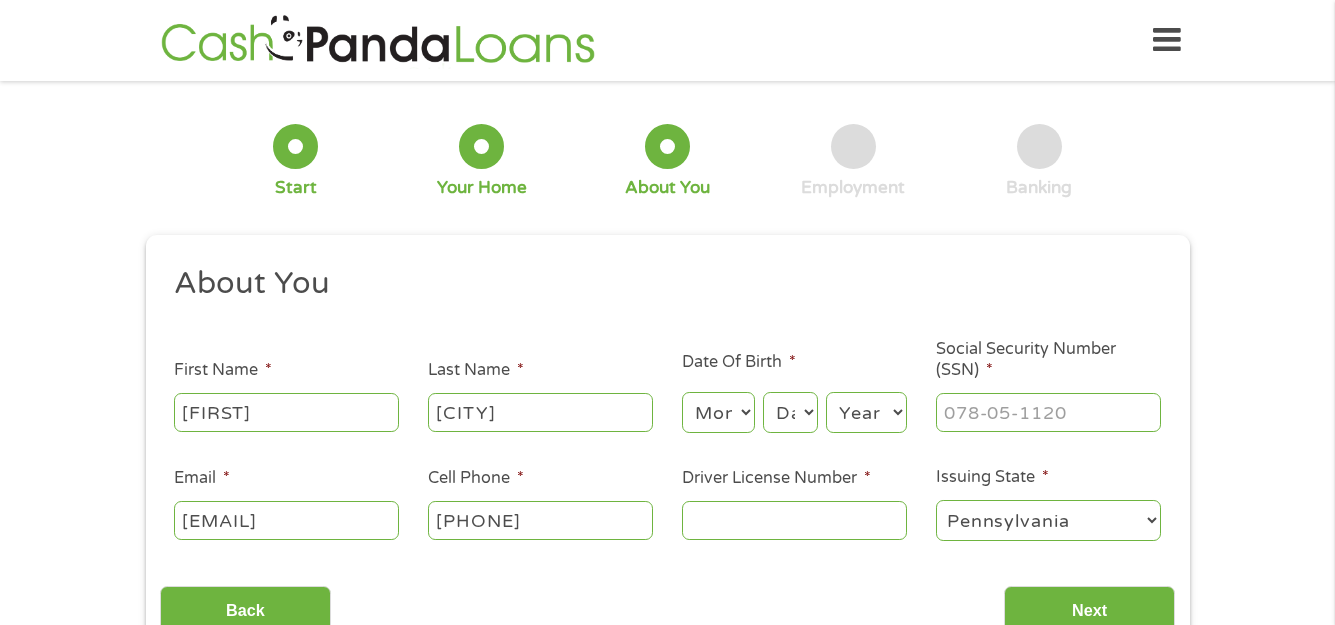 scroll, scrollTop: 200, scrollLeft: 0, axis: vertical 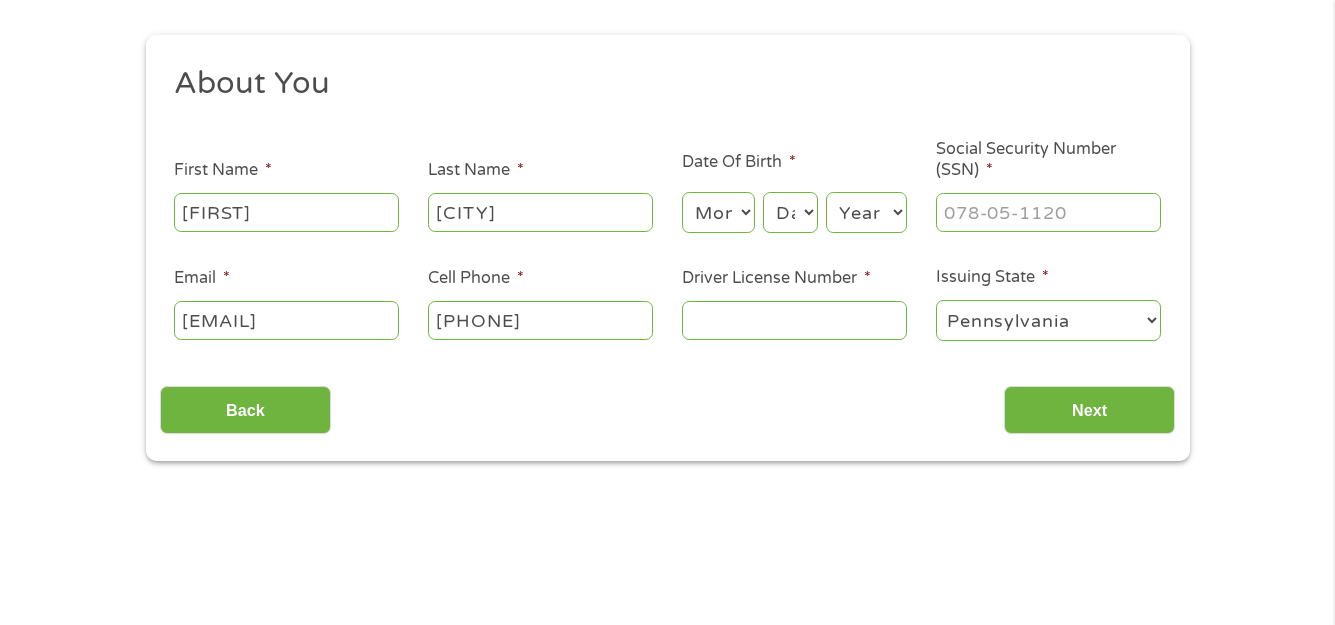 click on "Month 1 2 3 4 5 6 7 8 9 10 11 12" at bounding box center (718, 212) 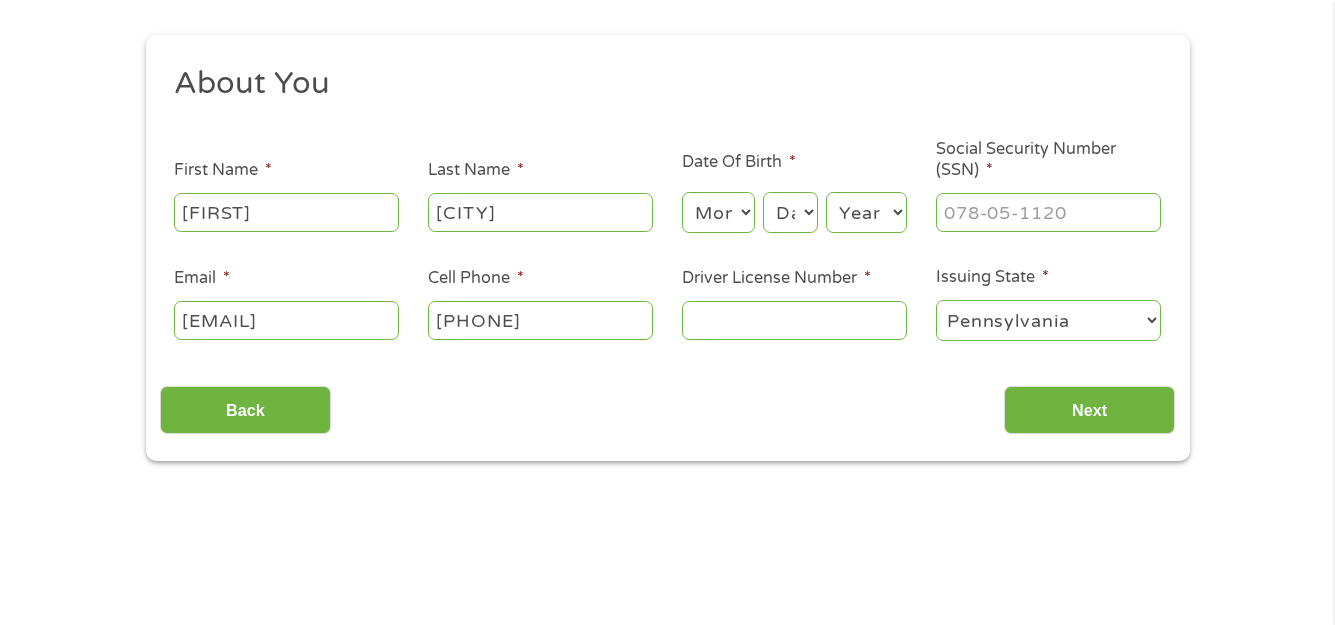 select on "2" 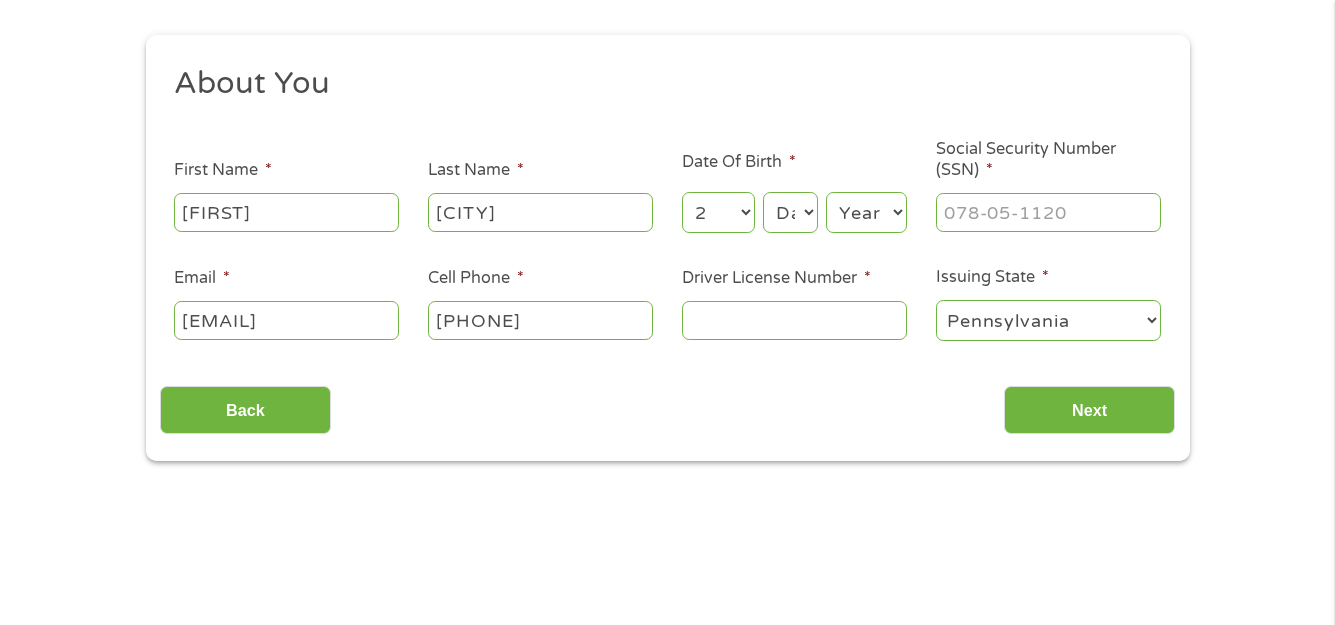 click on "Month 1 2 3 4 5 6 7 8 9 10 11 12" at bounding box center (718, 212) 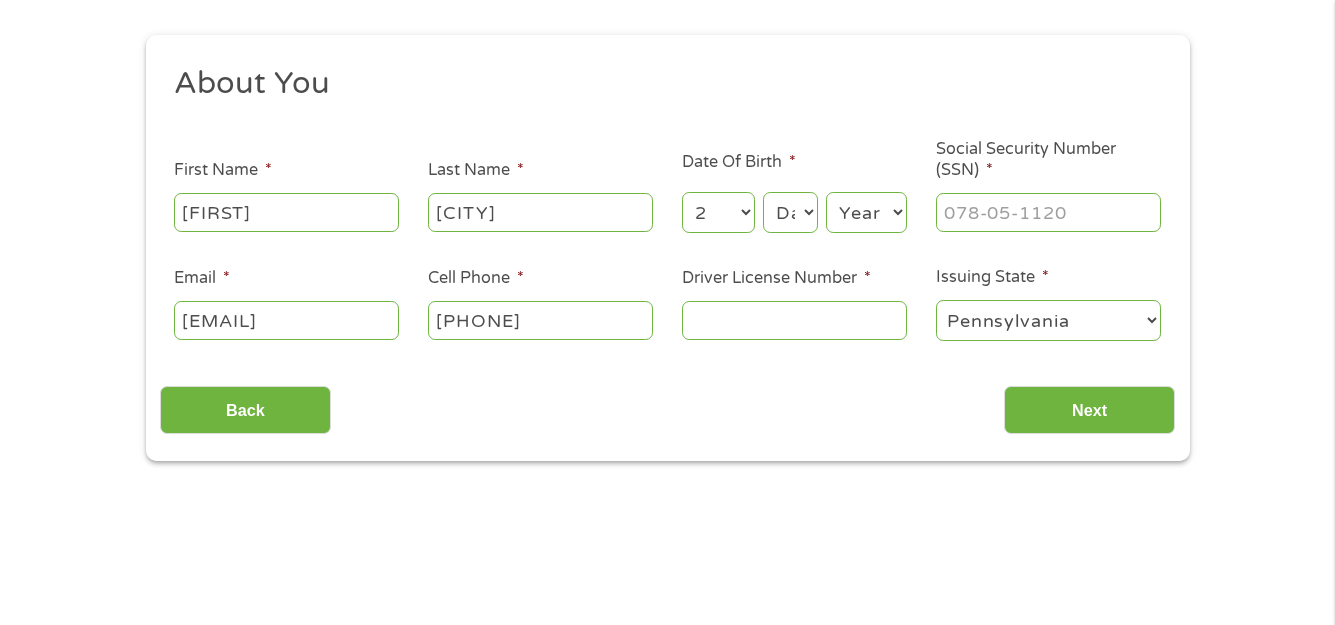 click on "Day 1 2 3 4 5 6 7 8 9 10 11 12 13 14 15 16 17 18 19 20 21 22 23 24 25 26 27 28 29 30 31" at bounding box center (790, 212) 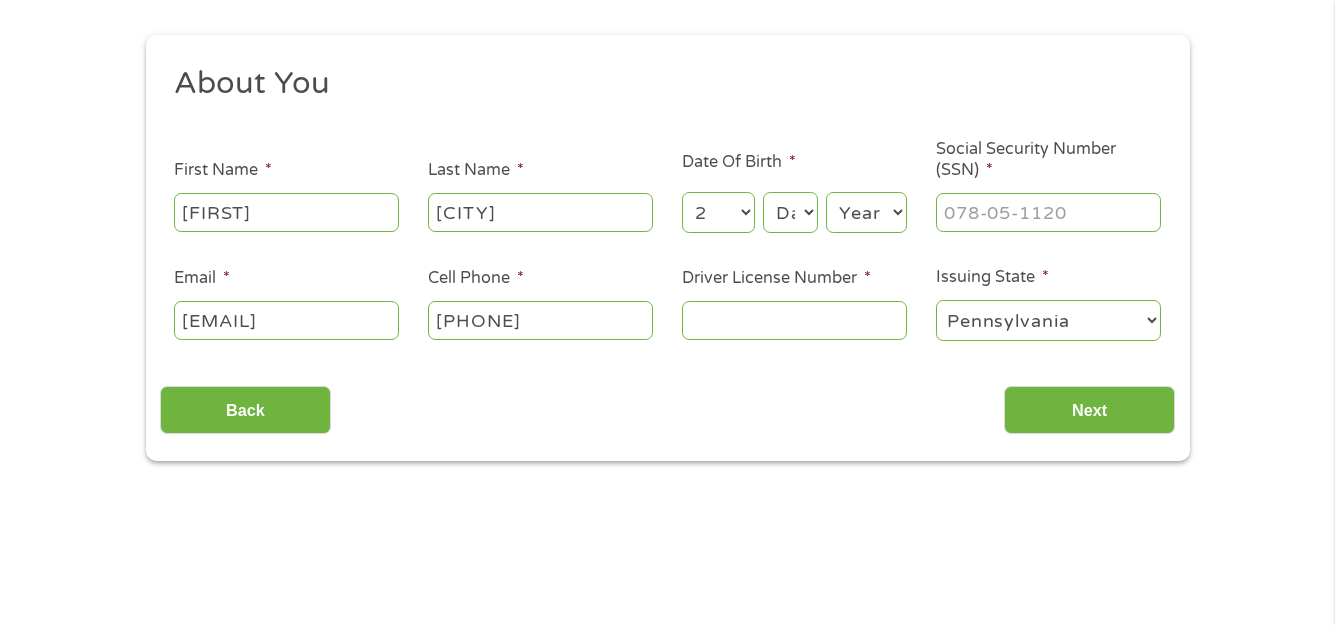 select on "23" 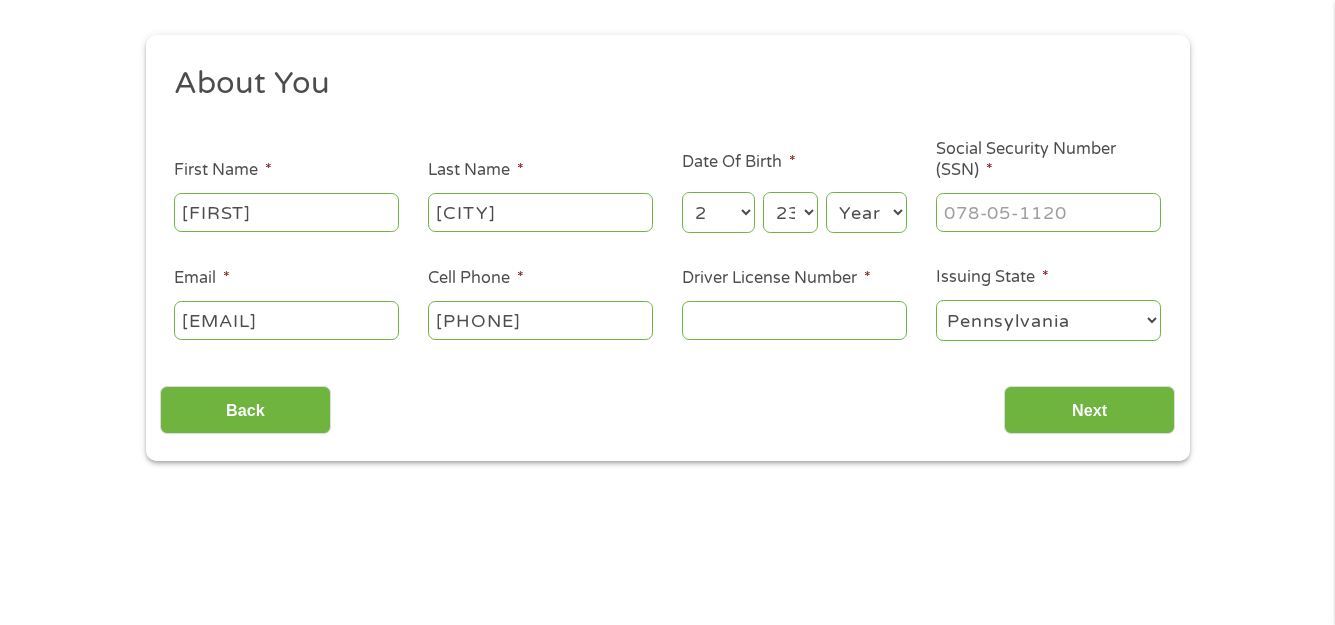 click on "Day 1 2 3 4 5 6 7 8 9 10 11 12 13 14 15 16 17 18 19 20 21 22 23 24 25 26 27 28 29 30 31" at bounding box center (790, 212) 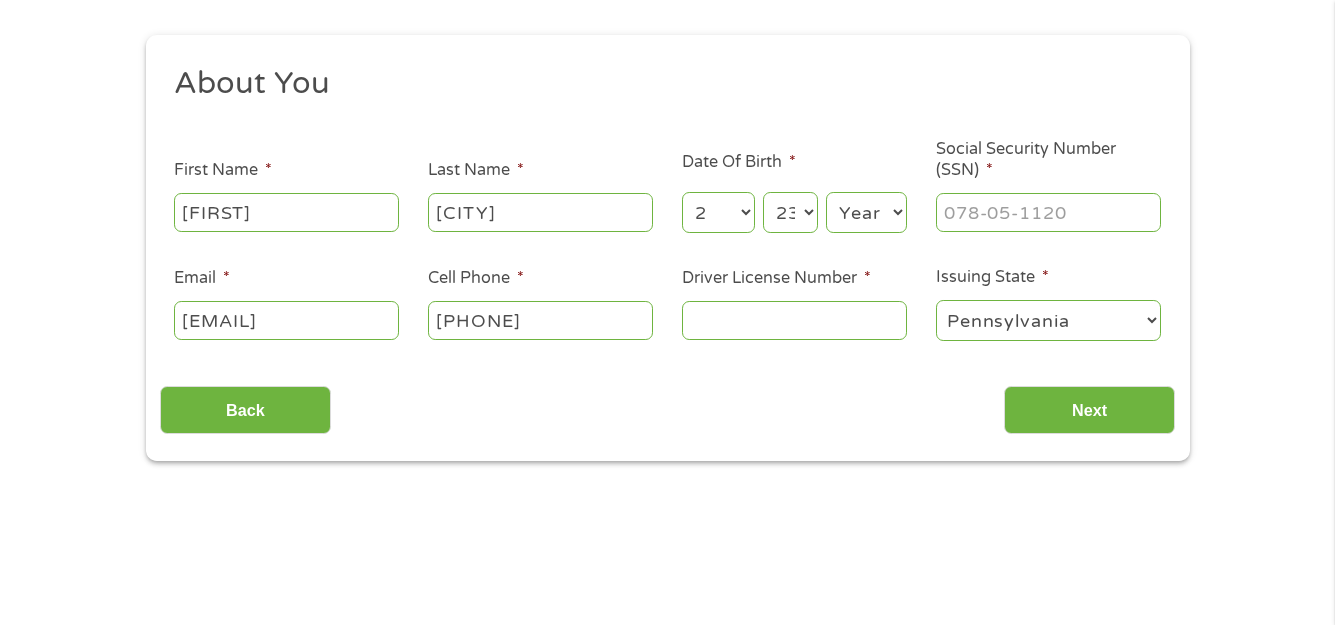 select on "1966" 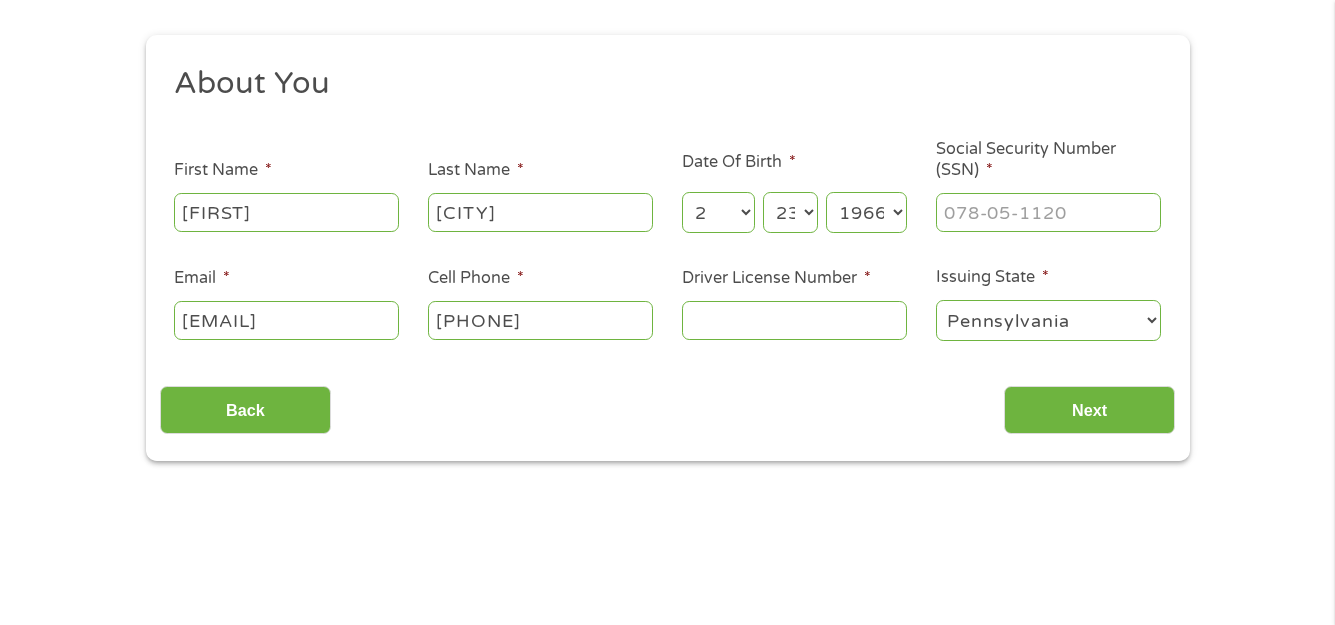 click on "Year 2007 2006 2005 2004 2003 2002 2001 2000 1999 1998 1997 1996 1995 1994 1993 1992 1991 1990 1989 1988 1987 1986 1985 1984 1983 1982 1981 1980 1979 1978 1977 1976 1975 1974 1973 1972 1971 1970 1969 1968 1967 1966 1965 1964 1963 1962 1961 1960 1959 1958 1957 1956 1955 1954 1953 1952 1951 1950 1949 1948 1947 1946 1945 1944 1943 1942 1941 1940 1939 1938 1937 1936 1935 1934 1933 1932 1931 1930 1929 1928 1927 1926 1925 1924 1923 1922 1921 1920" at bounding box center (866, 212) 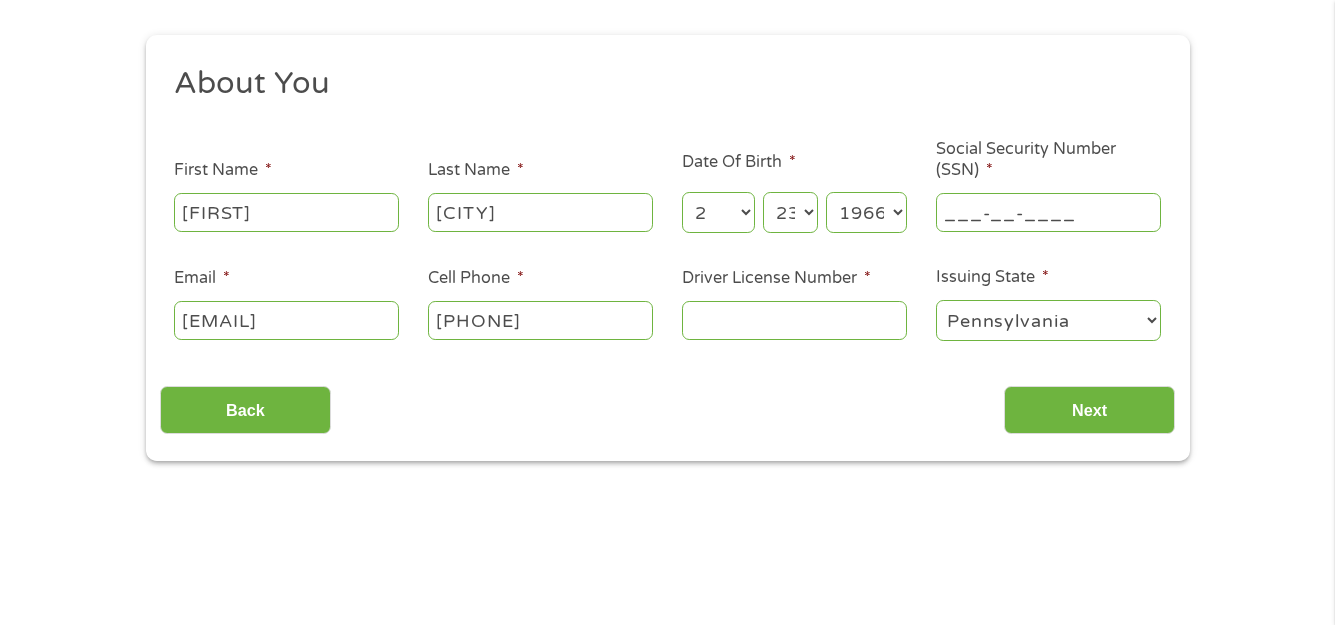 click on "___-__-____" at bounding box center [1048, 212] 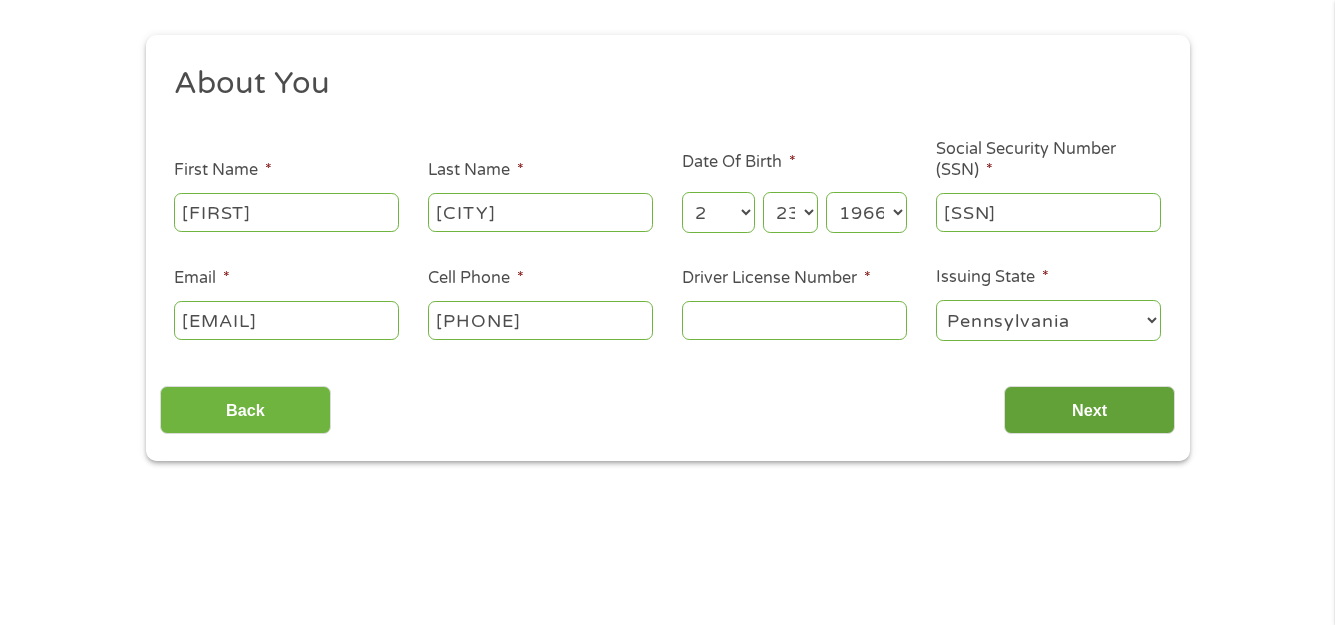 click on "Next" at bounding box center (1089, 410) 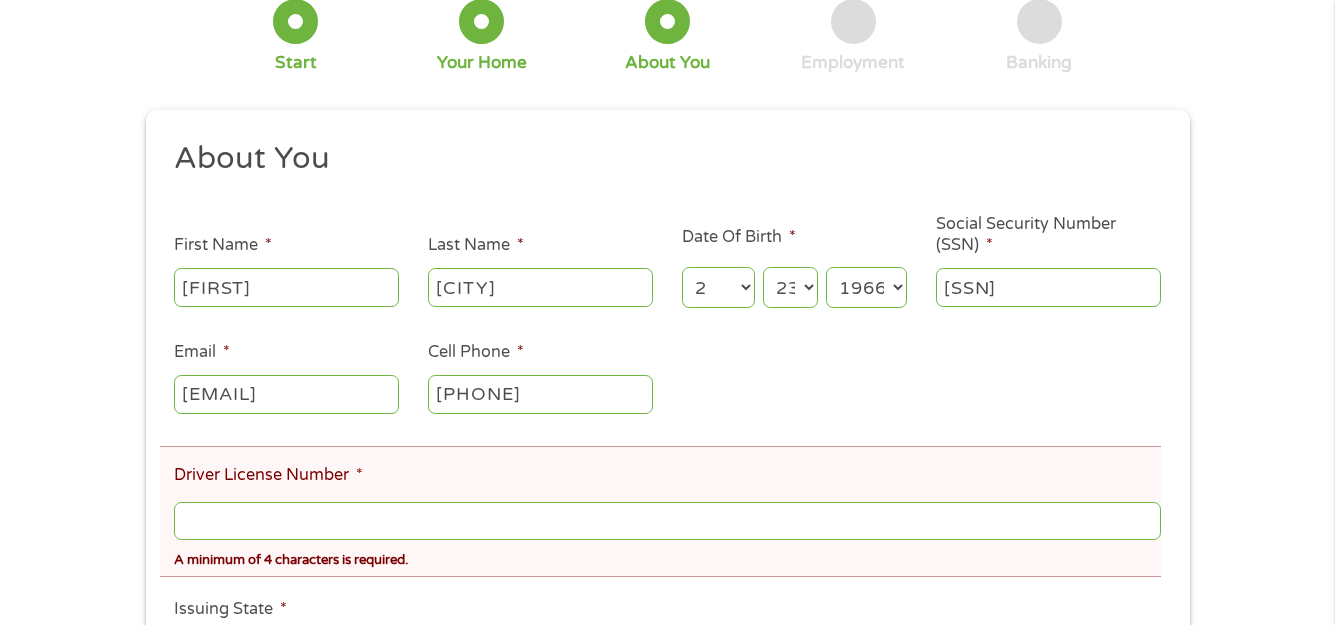 scroll, scrollTop: 8, scrollLeft: 8, axis: both 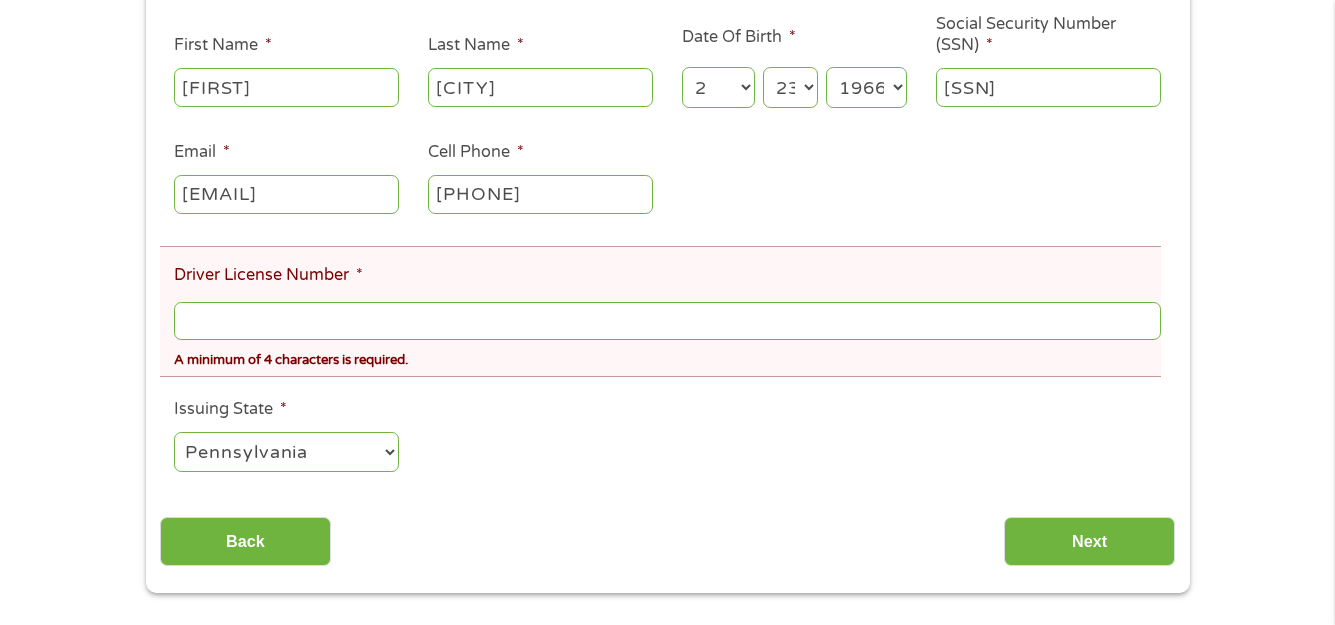 click on "Driver License Number *" at bounding box center [667, 321] 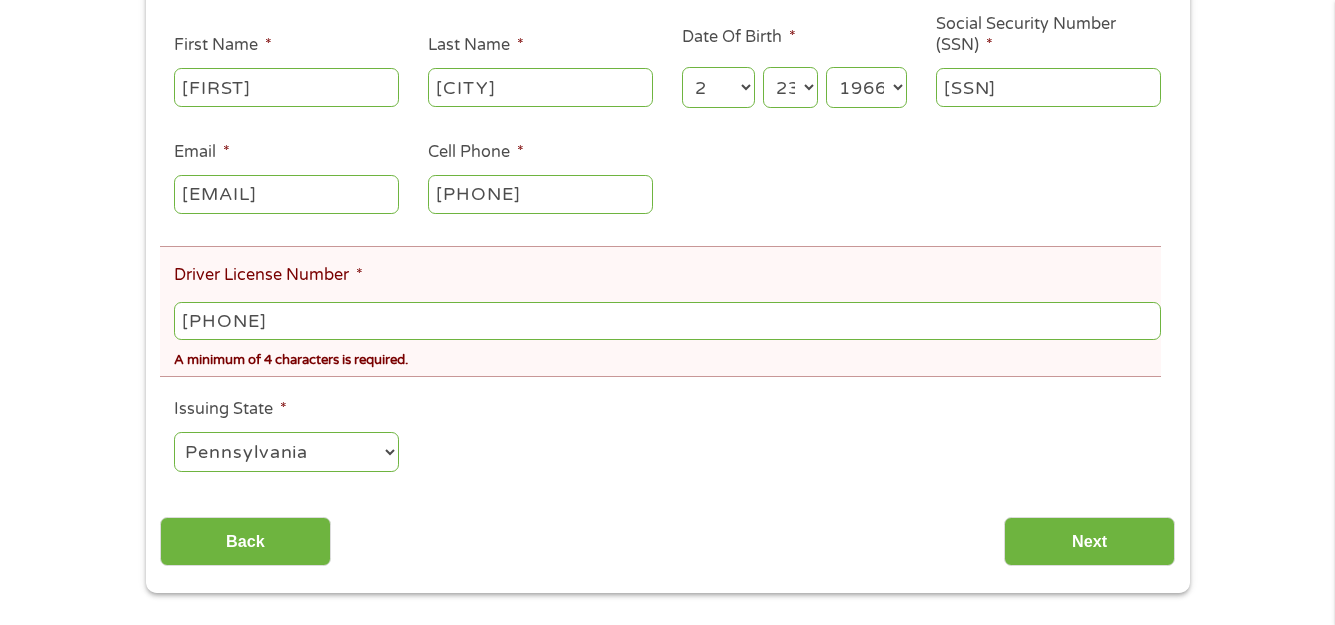 scroll, scrollTop: 600, scrollLeft: 0, axis: vertical 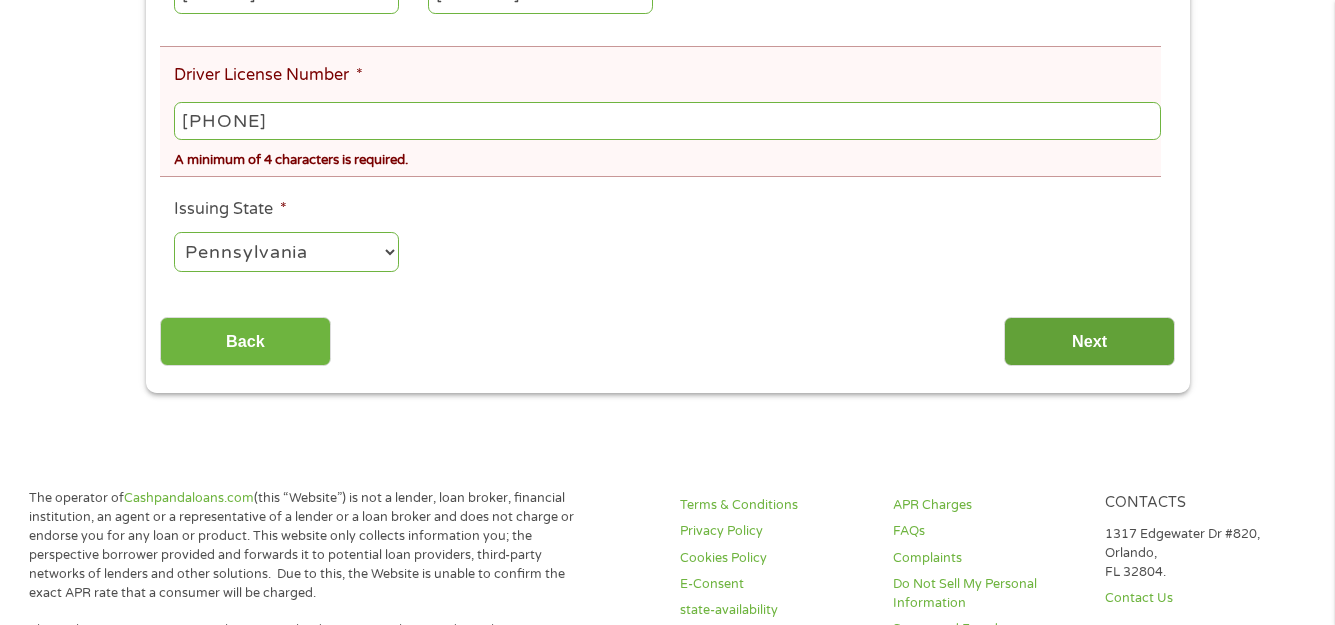 type on "[PHONE]" 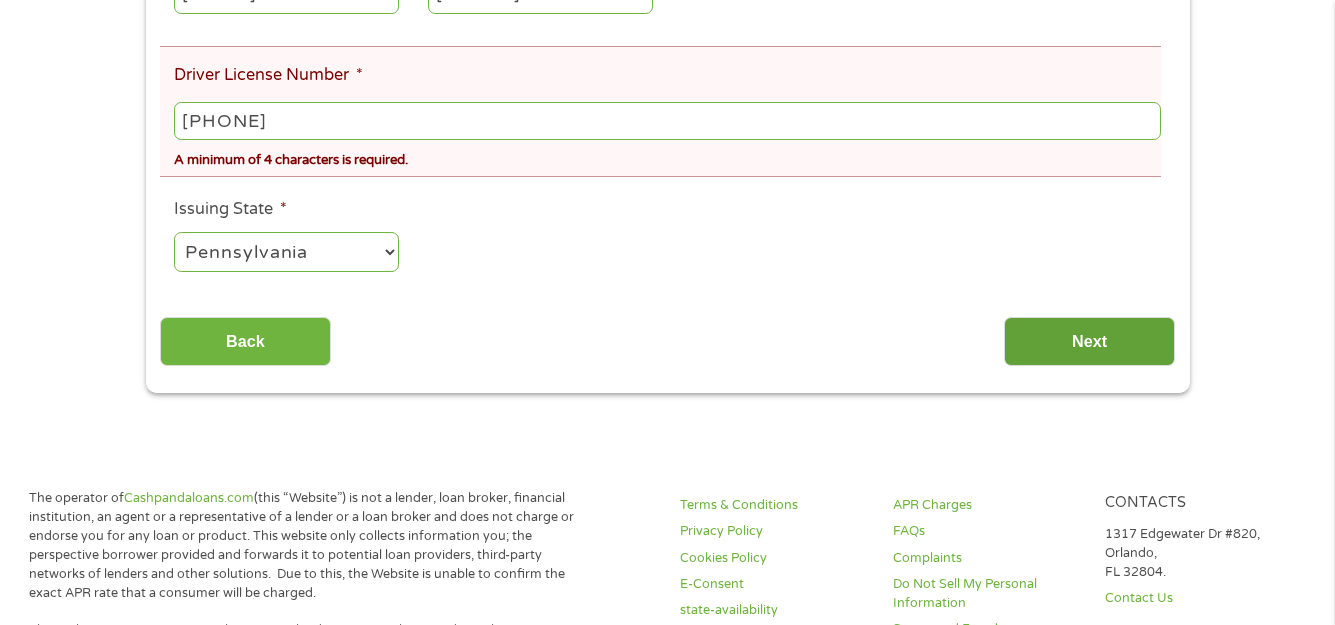 scroll, scrollTop: 8, scrollLeft: 8, axis: both 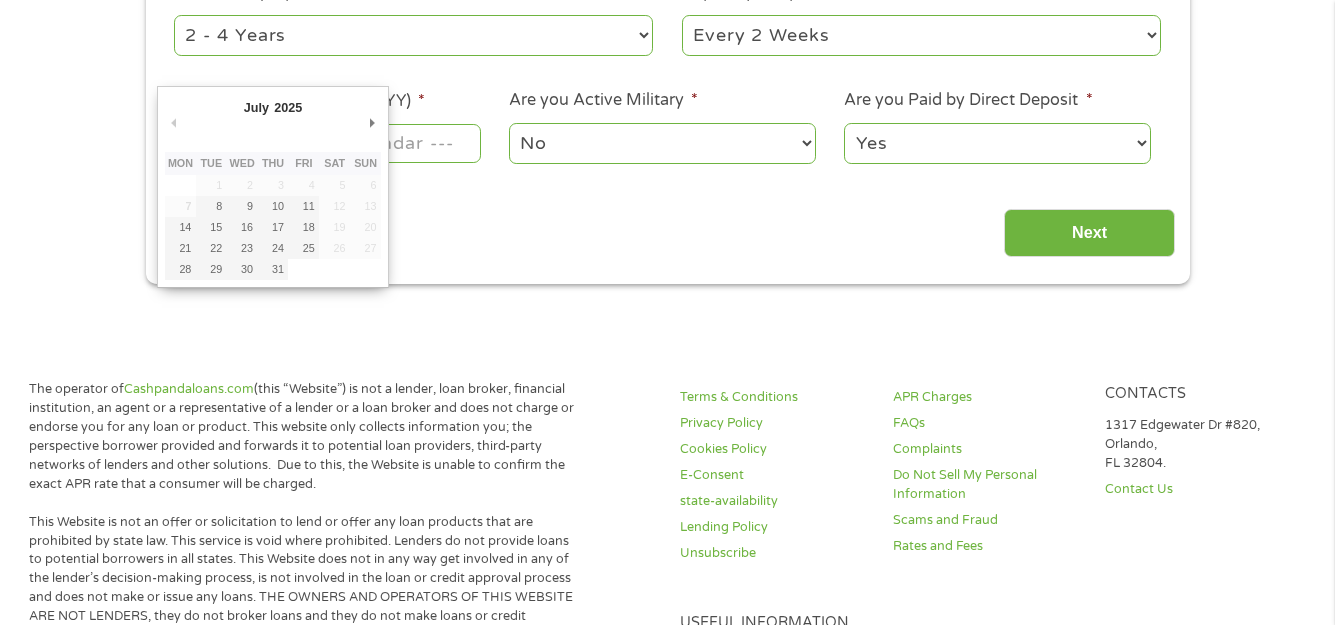 click on "Next Pay Date (DD/MM/YYYY) *" at bounding box center [327, 143] 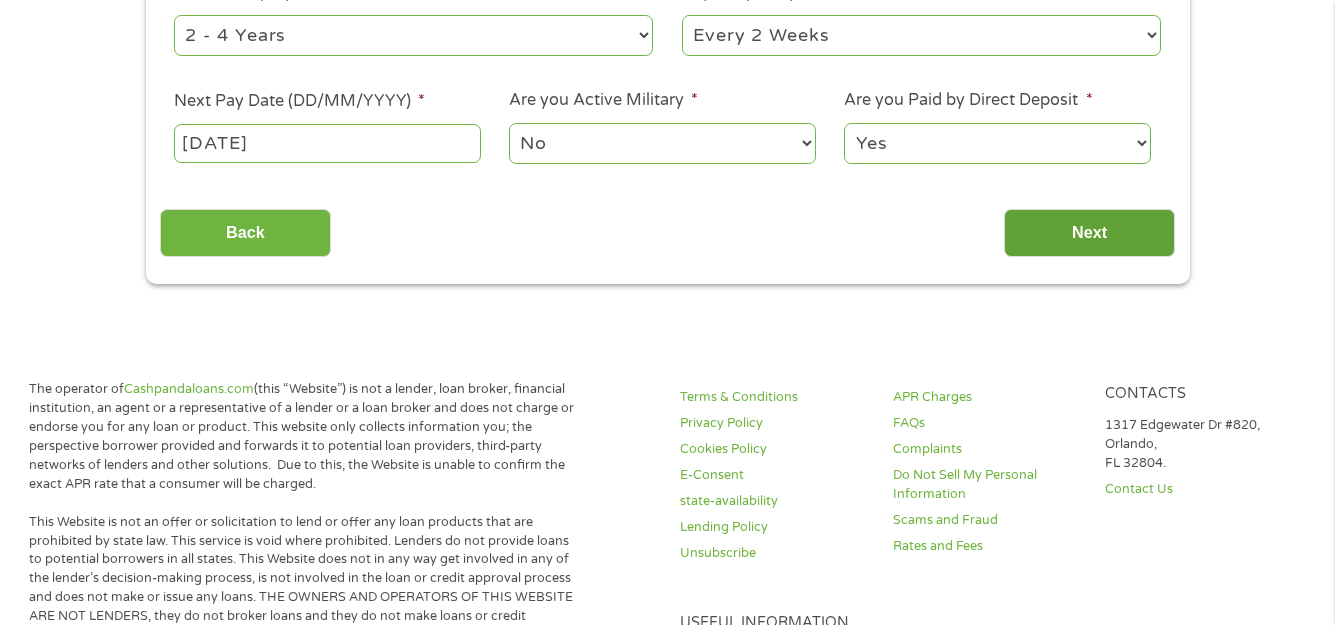 click on "Next" at bounding box center [1089, 233] 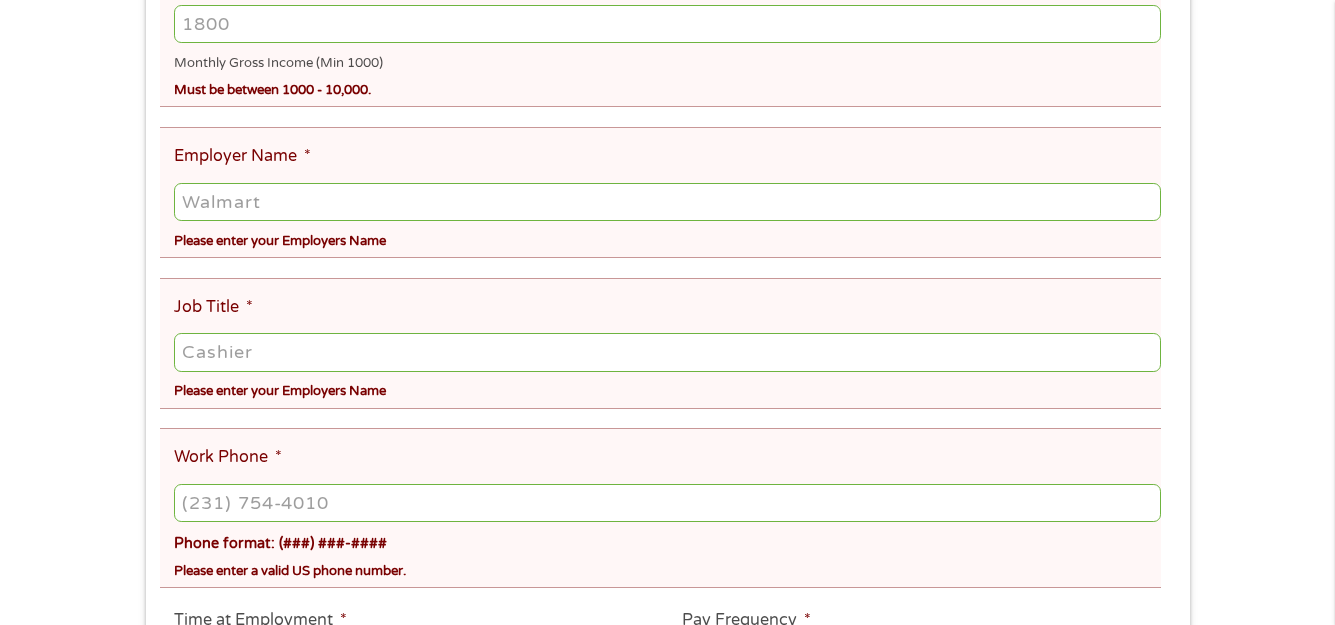 scroll, scrollTop: 8, scrollLeft: 8, axis: both 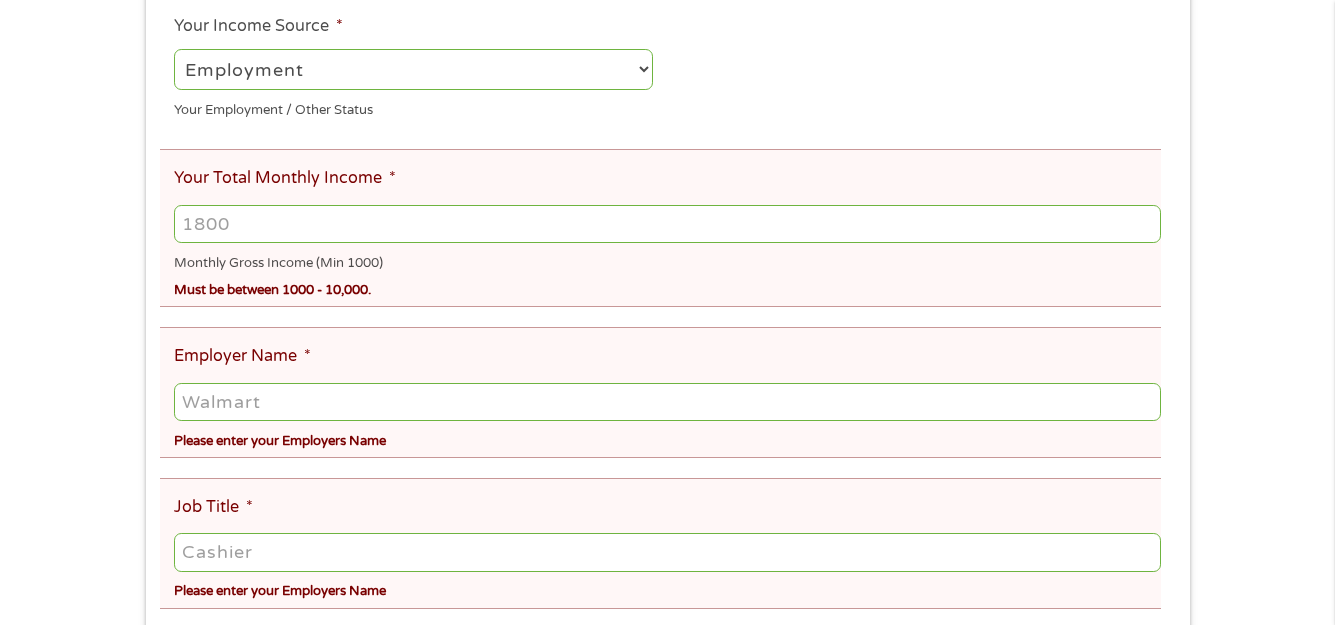 click on "--- Choose one --- Employment Self Employed Benefits" at bounding box center (413, 69) 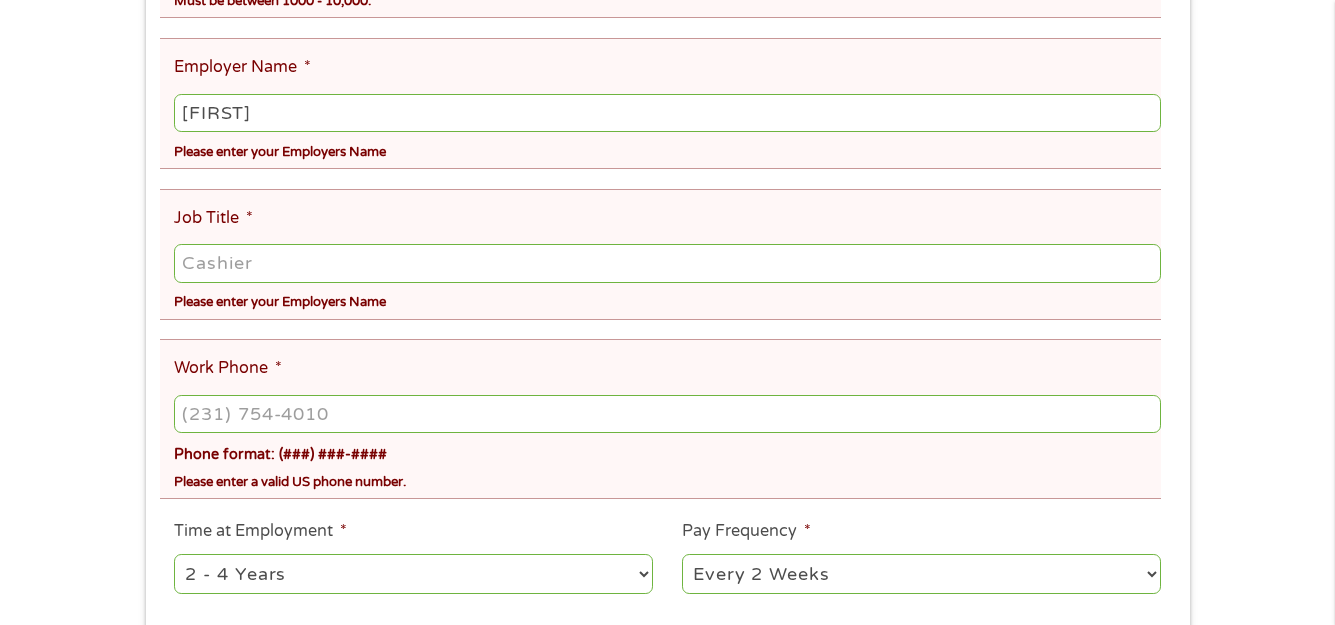 scroll, scrollTop: 700, scrollLeft: 0, axis: vertical 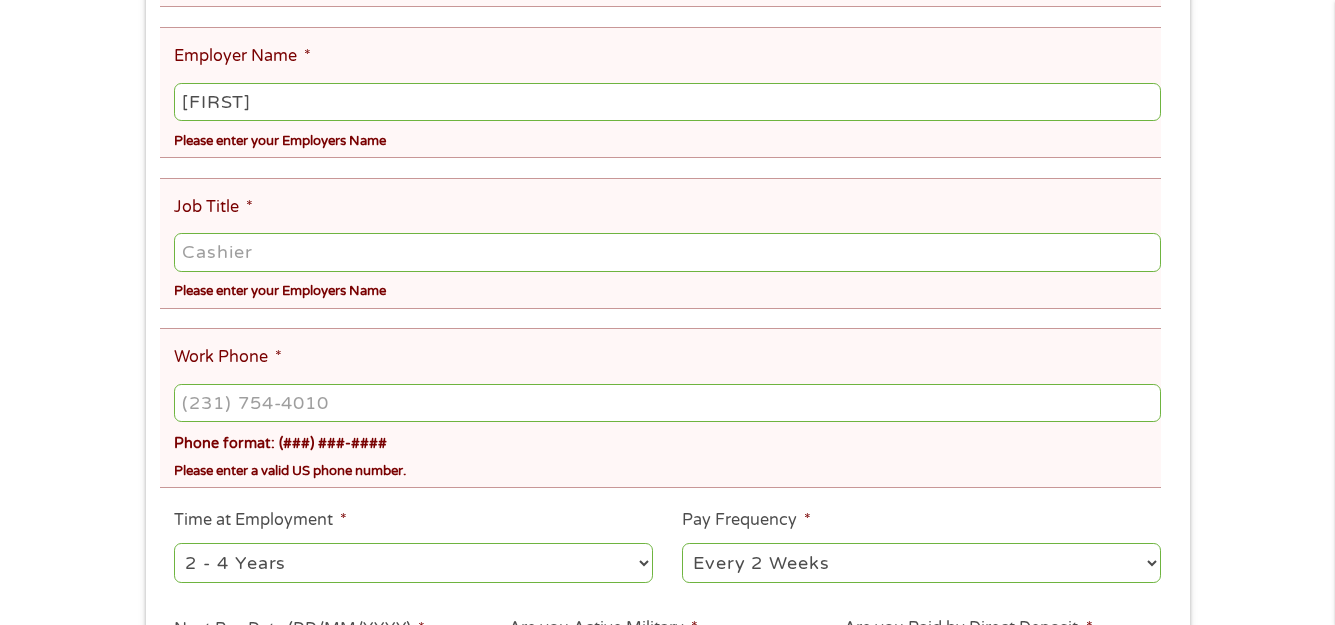type on "[FIRST]" 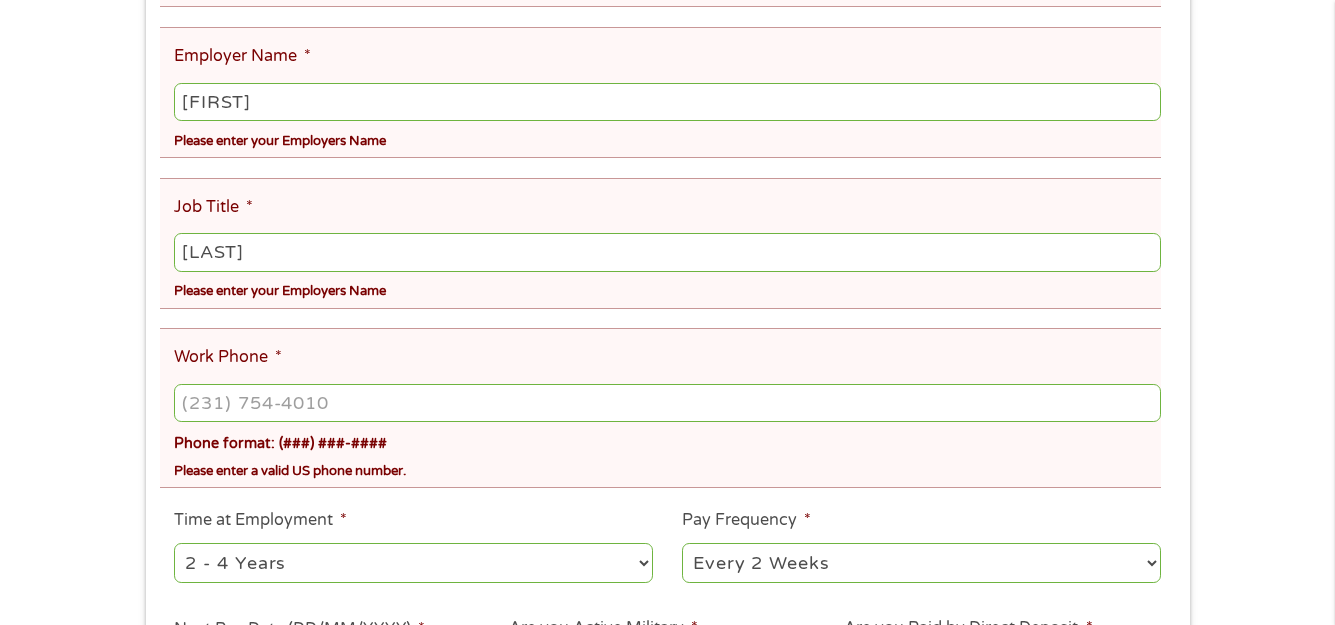 type on "[LAST]" 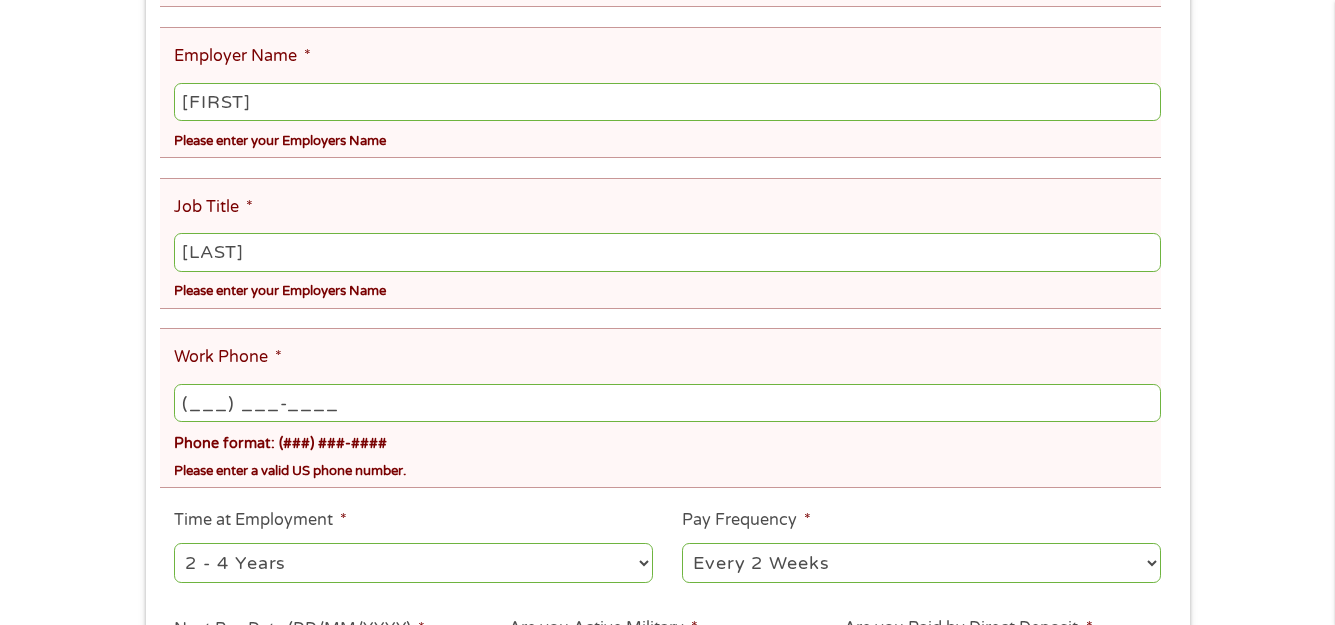 click on "(___) ___-____" at bounding box center (667, 403) 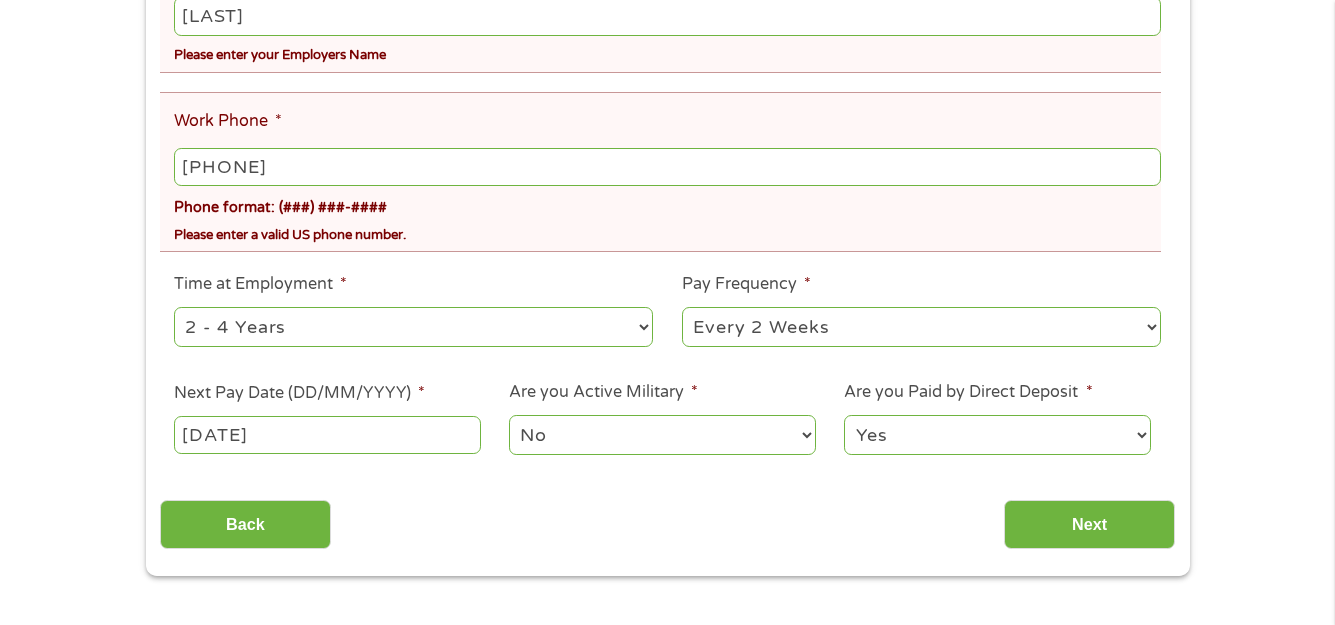 scroll, scrollTop: 1000, scrollLeft: 0, axis: vertical 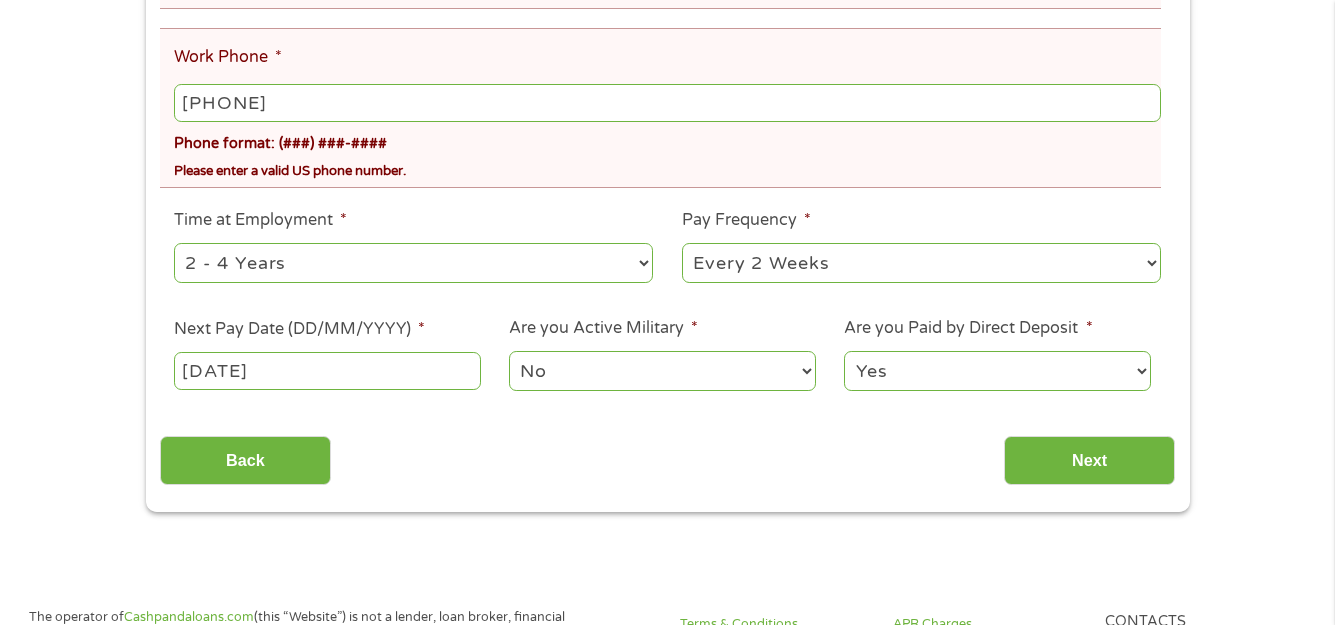 click on "--- Choose one --- 1 Year or less 1 - 2 Years 2 - 4 Years Over 4 Years" at bounding box center (413, 263) 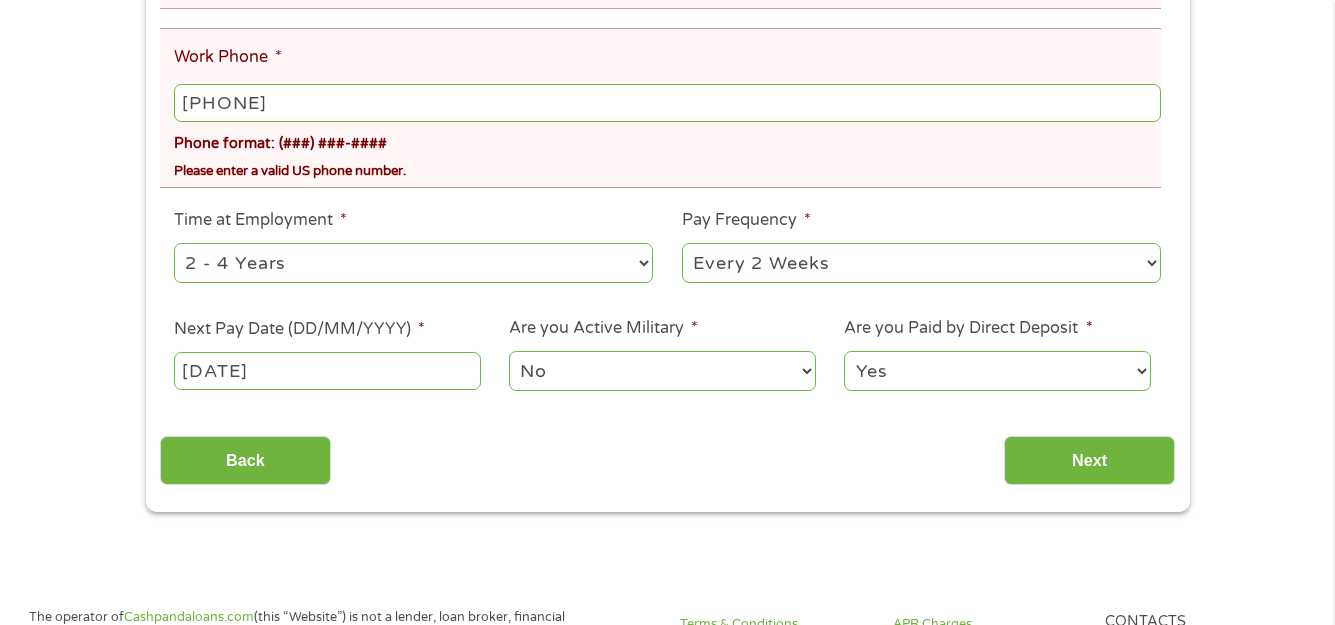 select on "60months" 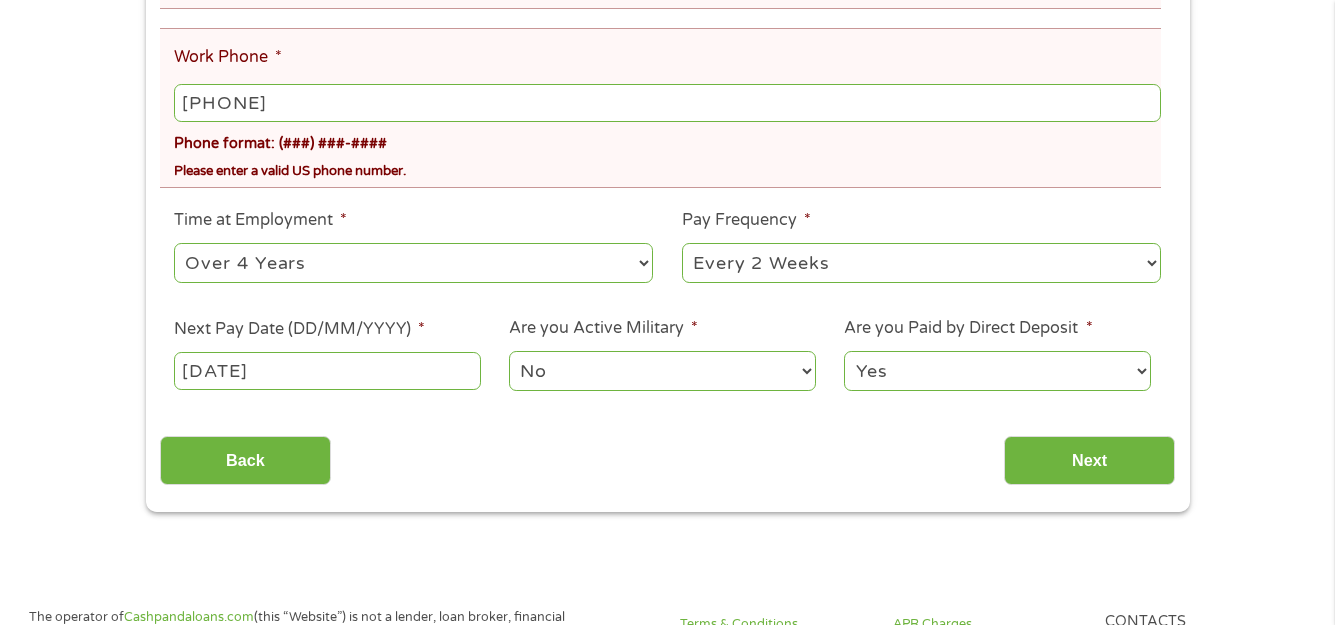 click on "--- Choose one --- 1 Year or less 1 - 2 Years 2 - 4 Years Over 4 Years" at bounding box center (413, 263) 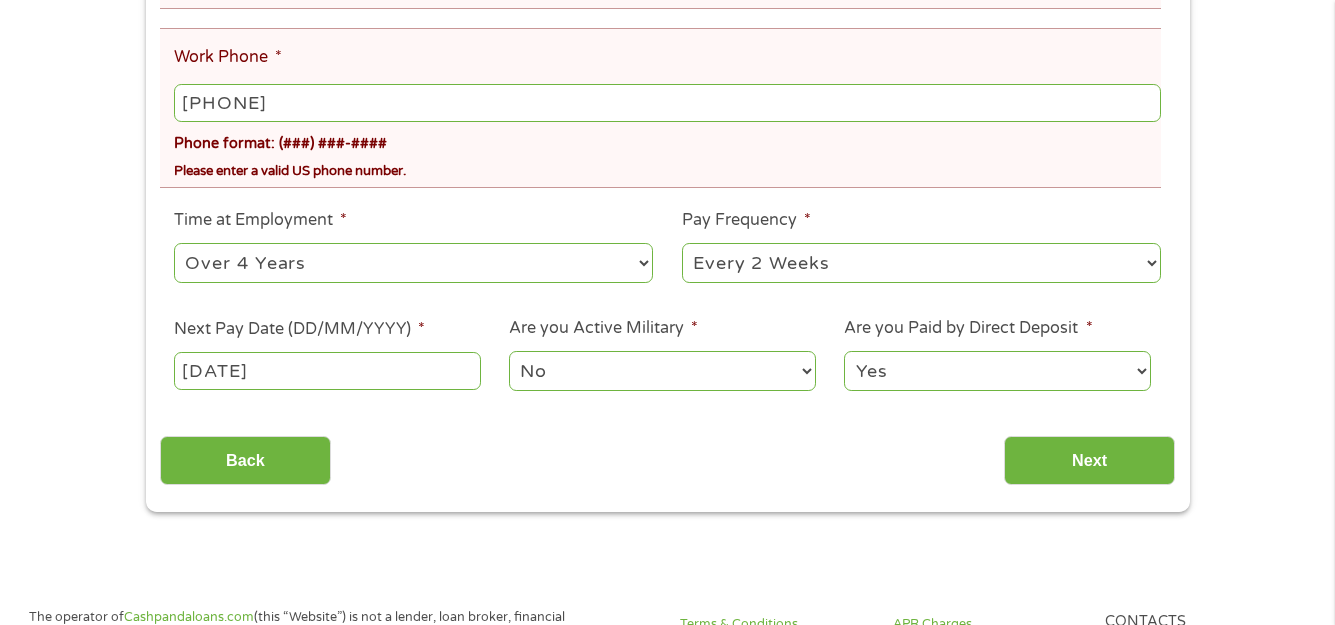 click on "--- Choose one --- Every 2 Weeks Every Week Monthly Semi-Monthly" at bounding box center [921, 263] 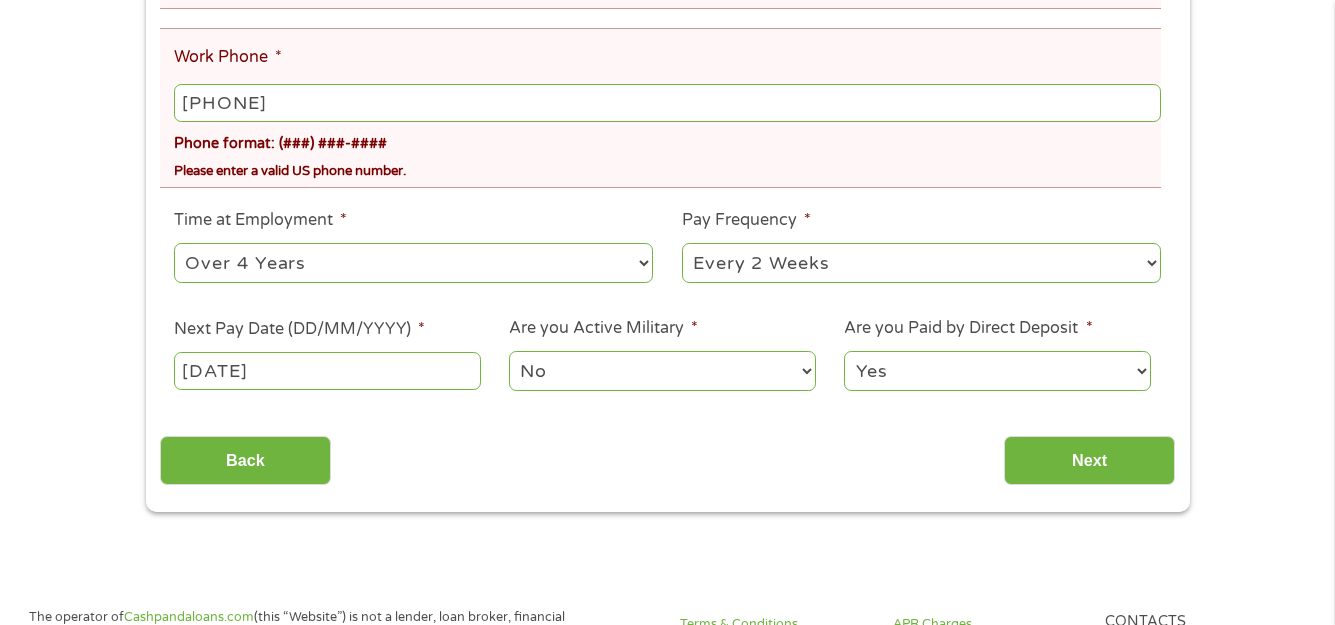 select on "weekly" 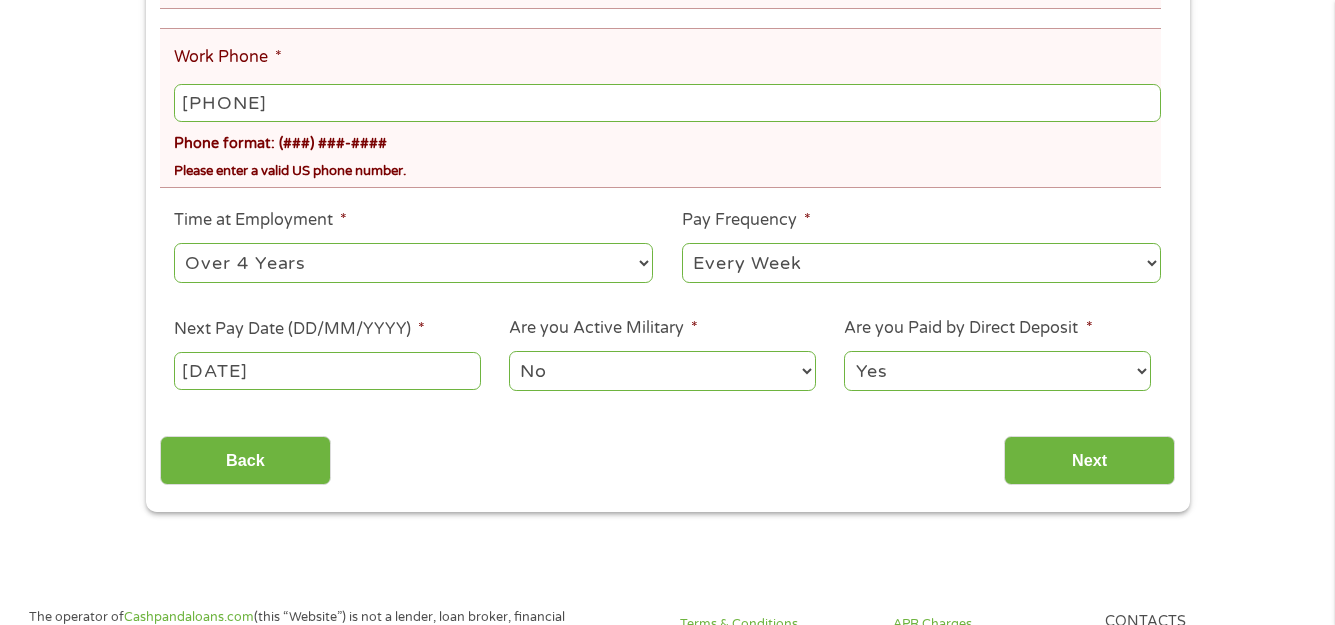click on "--- Choose one --- Every 2 Weeks Every Week Monthly Semi-Monthly" at bounding box center [921, 263] 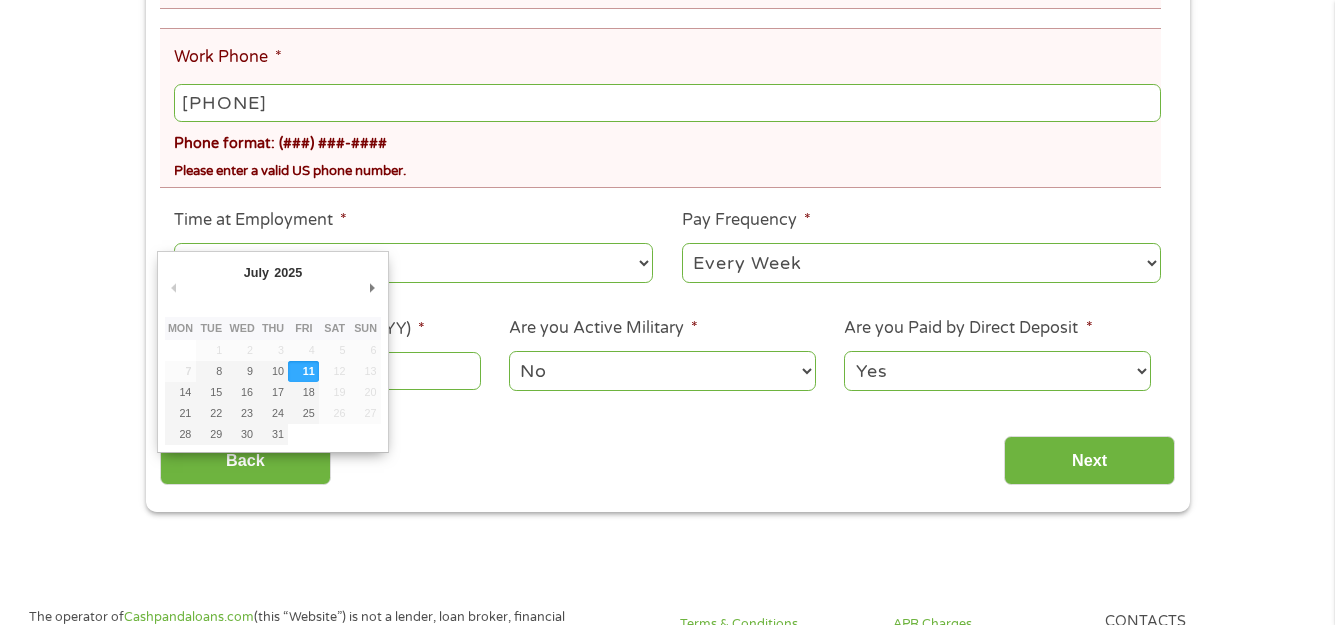 click on "Home Get Loan Offer How it works FAQs Blog Cash Loans Quick Loans Online Loans Payday Loans Cash Advances Préstamos Paycheck Loans Near Me Artificial Intelligence Loans Contact Us There was a problem with your submission. Please review the fields below. 1 Start 2 Your Home 3 About You 4 Employment 5 Banking 6 This field is hidden when viewing the form gclid This field is hidden when viewing the form Referrer This field is hidden when viewing the form Source This field is hidden when viewing the form Campaign This field is hidden when viewing the form Medium This field is hidden when viewing the form adgroup This field is hidden when viewing the form creative This field is hidden when viewing the form c" at bounding box center [667, 583] 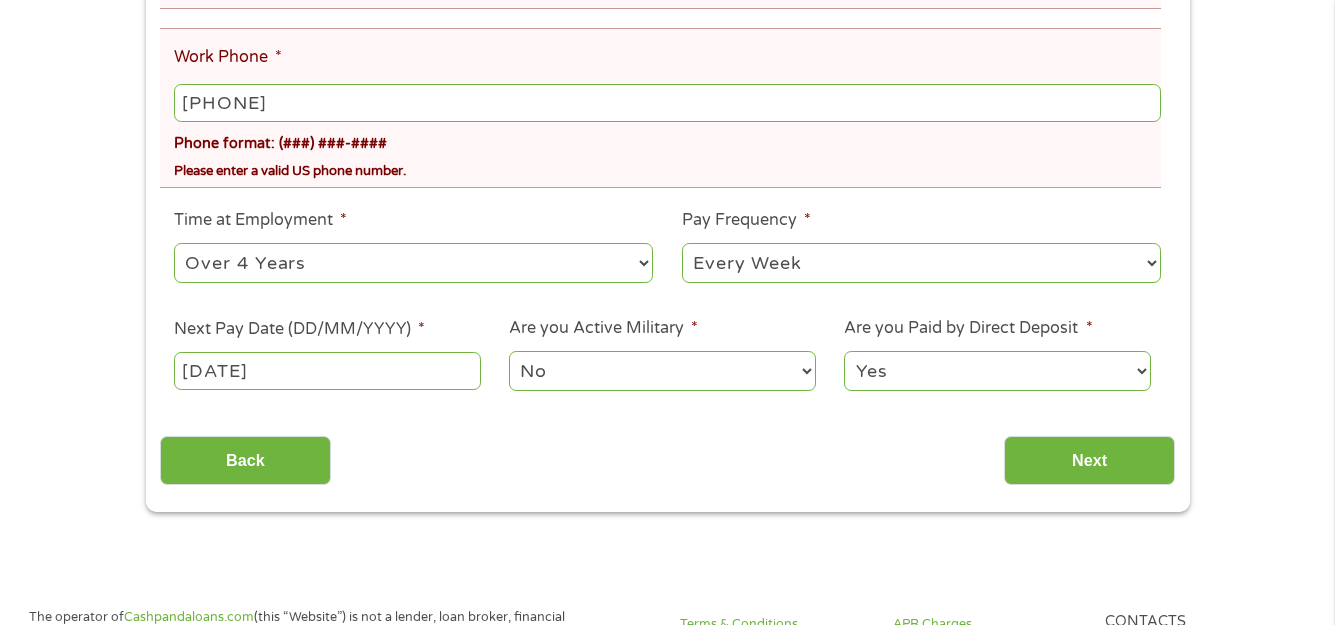 click on "[DATE]" at bounding box center (327, 371) 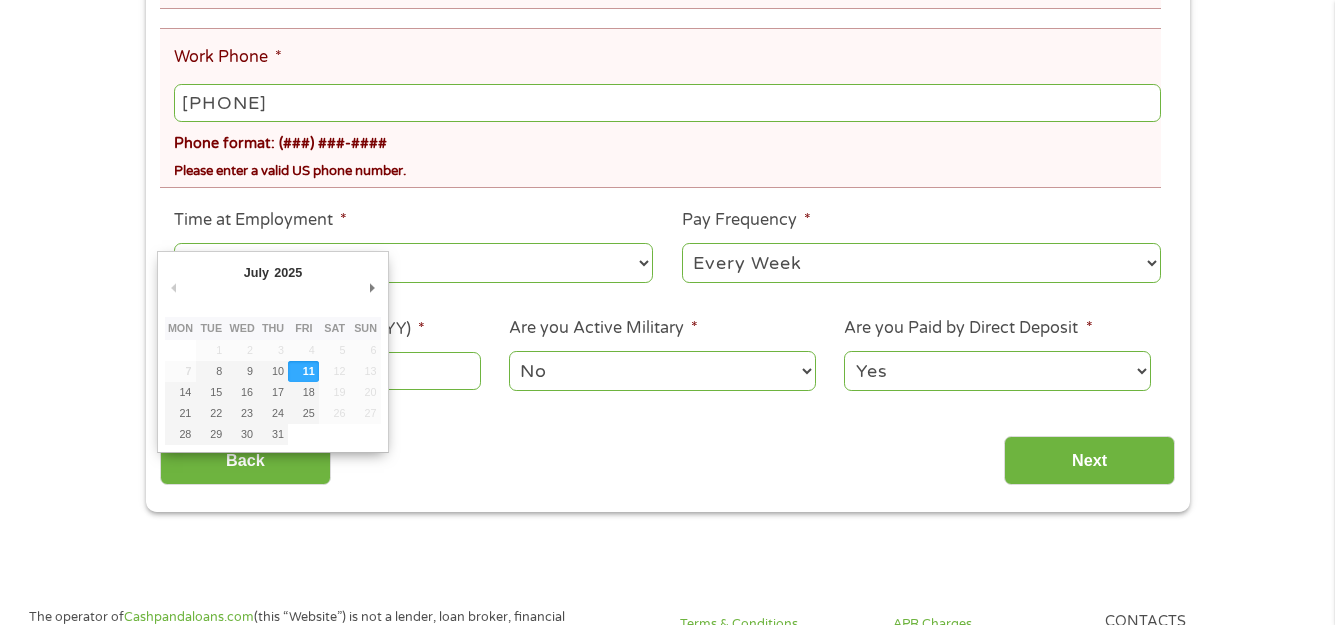 click on "Back   Next" at bounding box center (667, 453) 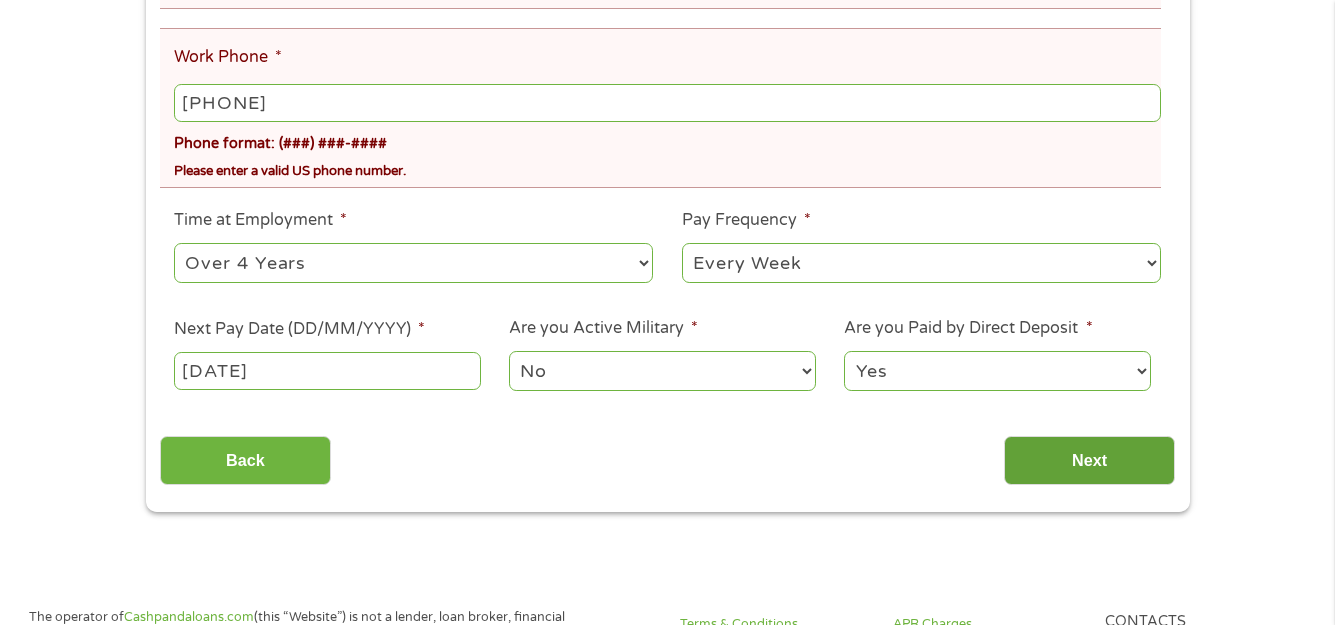 click on "Next" at bounding box center (1089, 460) 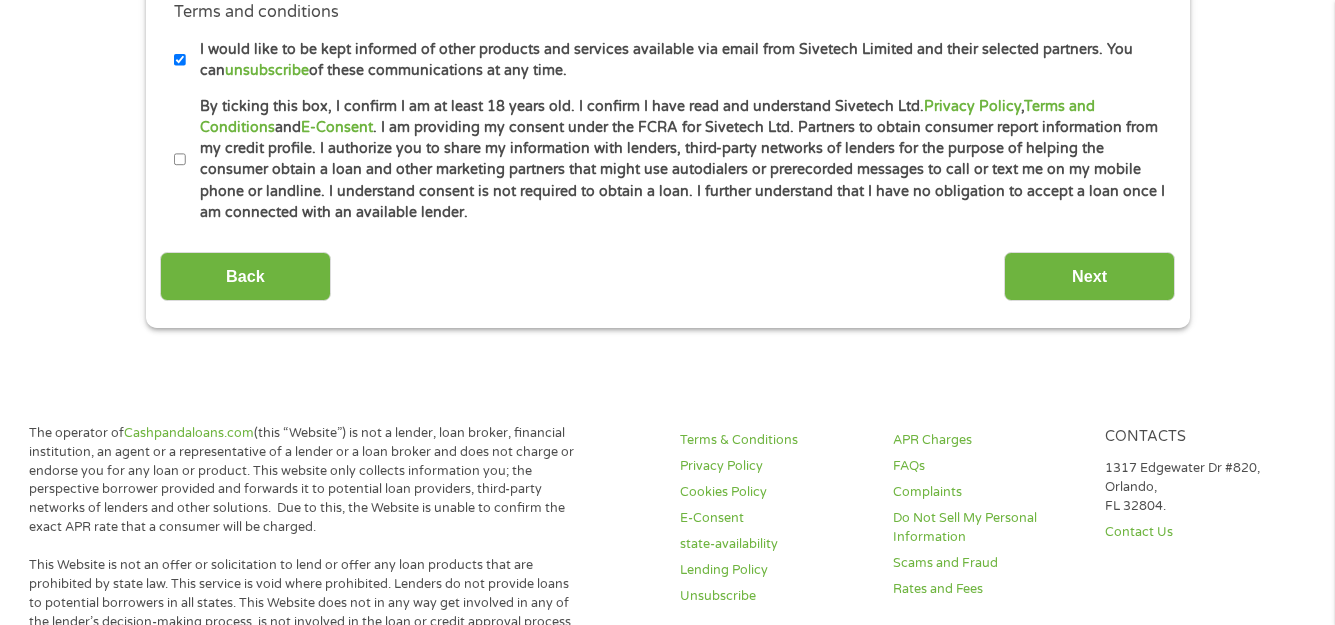 scroll, scrollTop: 8, scrollLeft: 8, axis: both 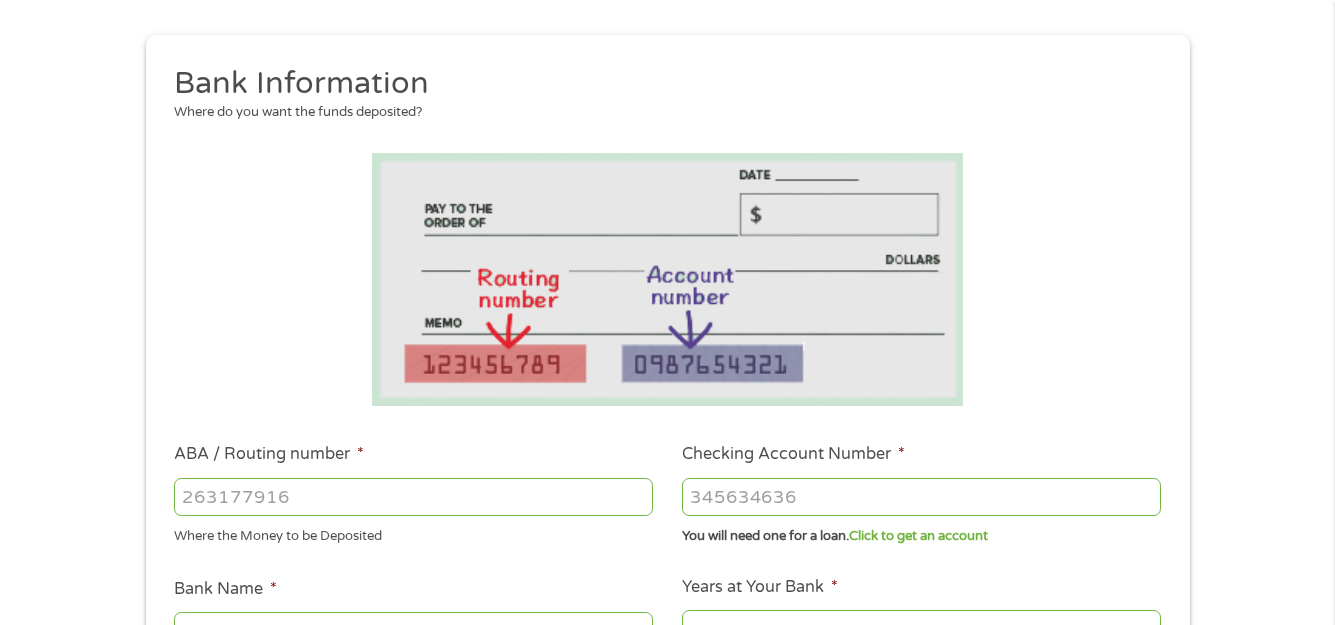 click on "ABA / Routing number *" at bounding box center (413, 497) 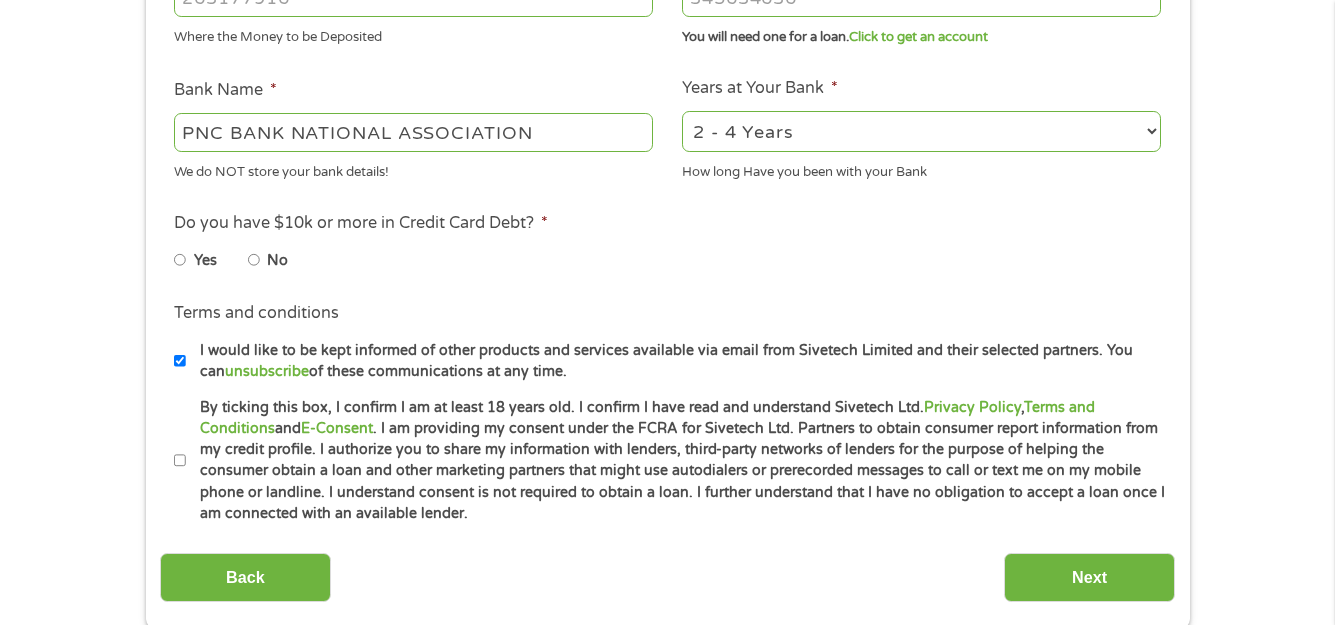 scroll, scrollTop: 700, scrollLeft: 0, axis: vertical 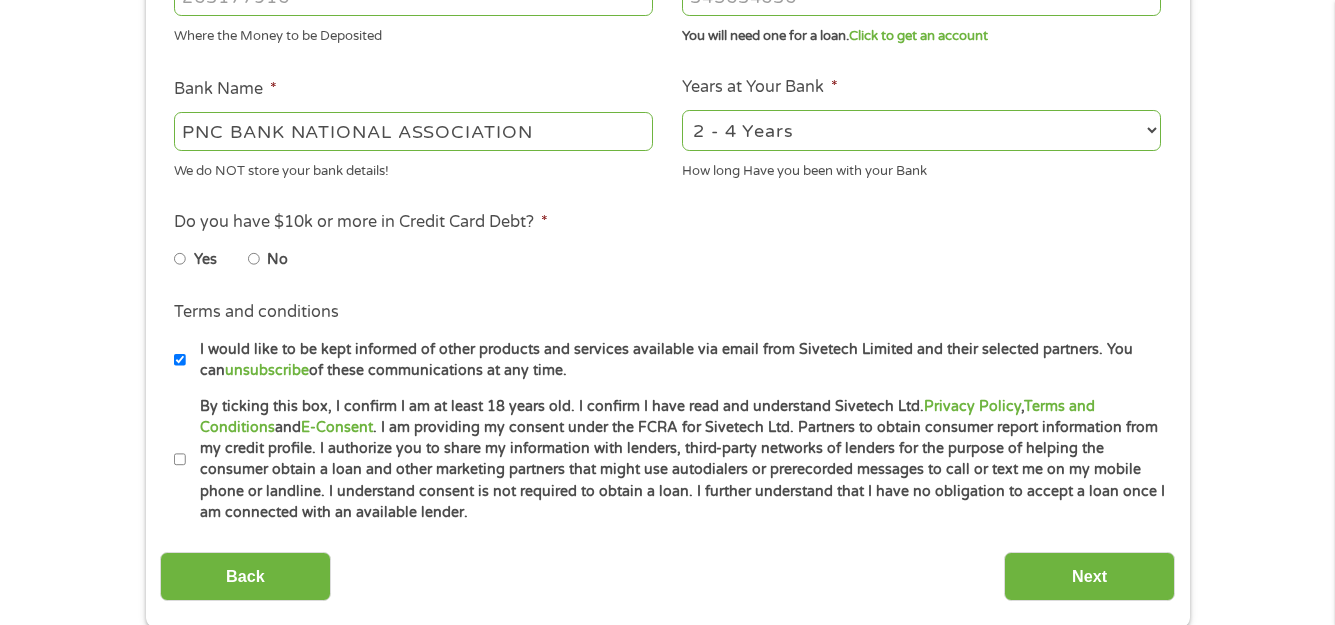 type on "[PHONE]" 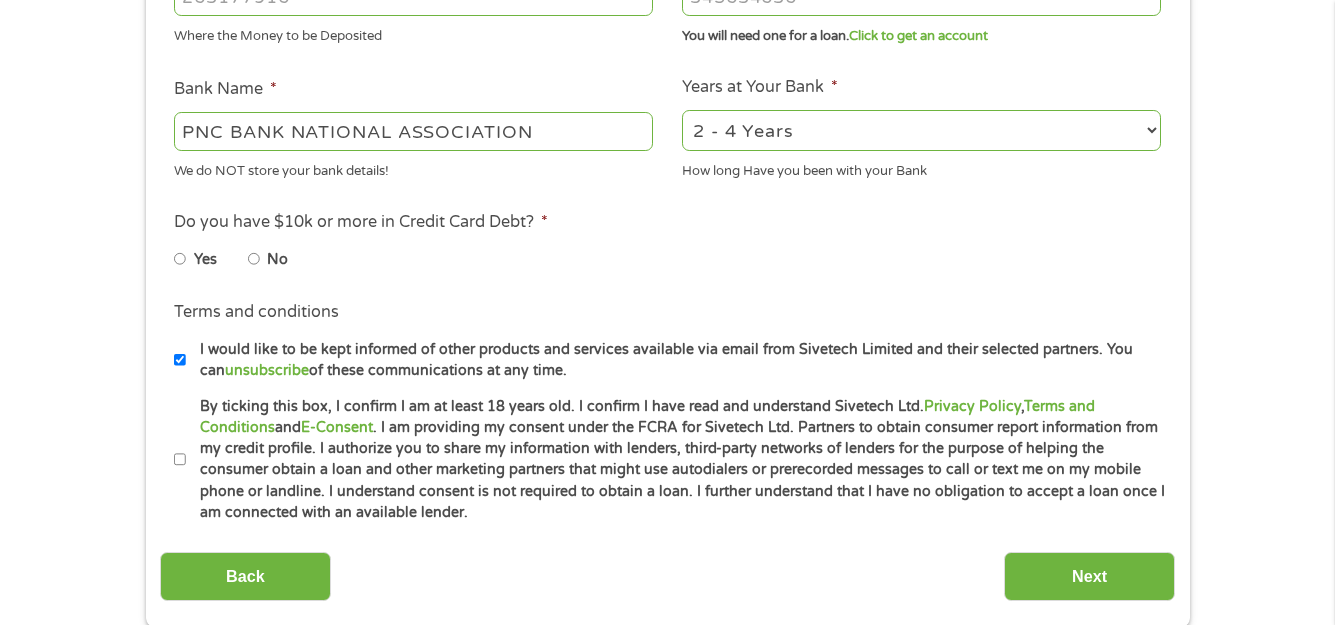 click on "2 - 4 Years 6 - 12 Months 1 - 2 Years Over 4 Years" at bounding box center [921, 130] 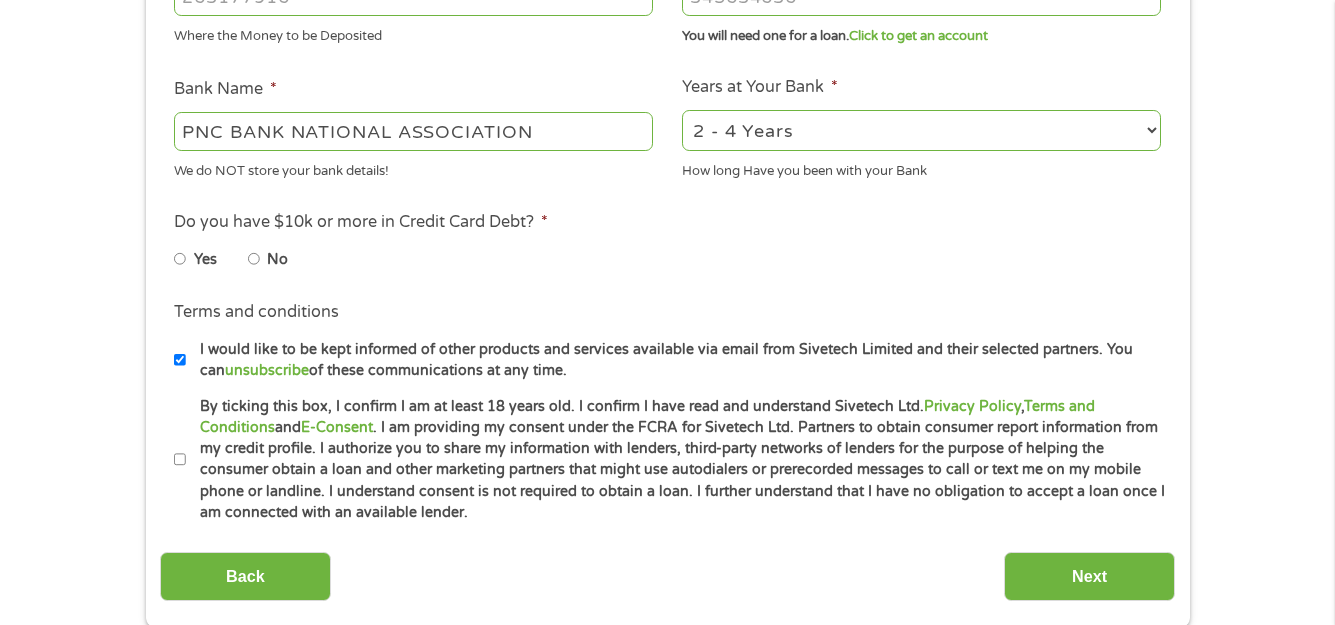 select on "60months" 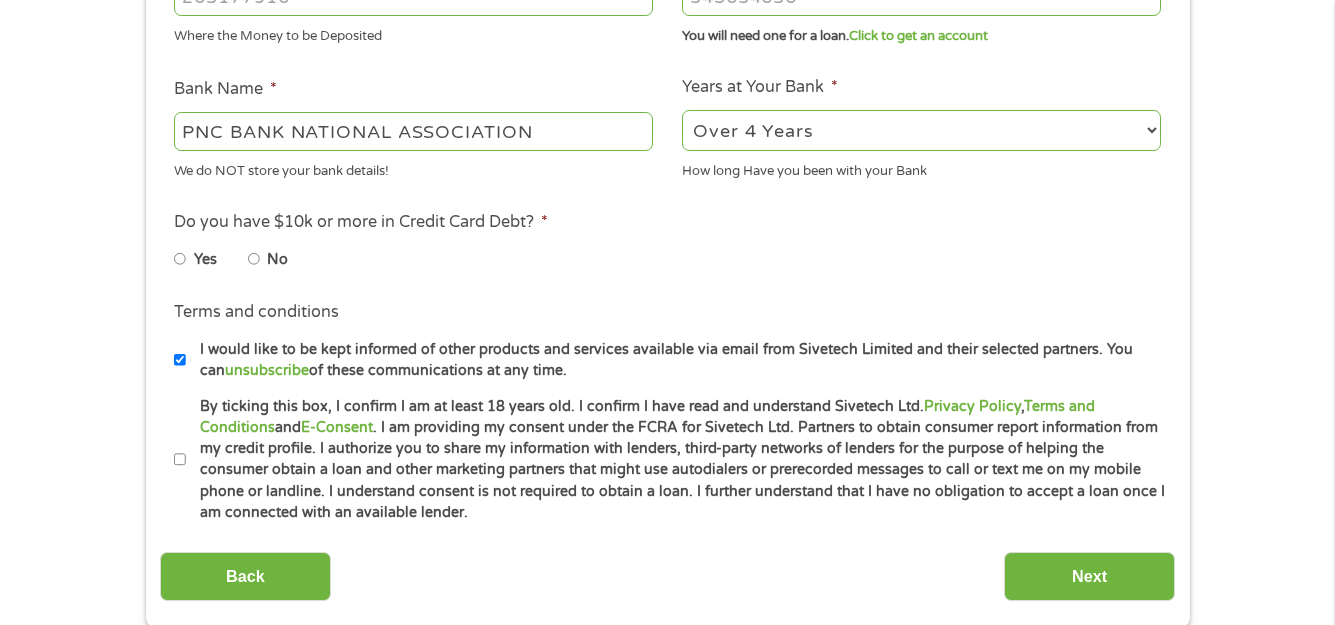 click on "2 - 4 Years 6 - 12 Months 1 - 2 Years Over 4 Years" at bounding box center [921, 130] 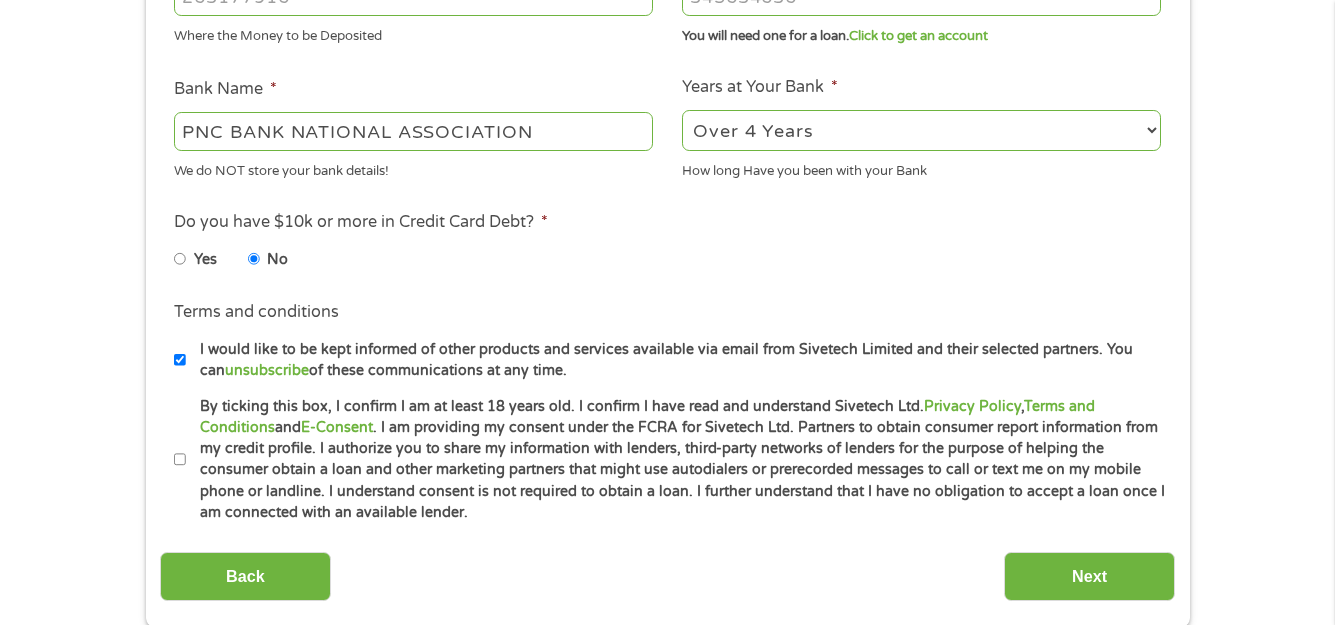 click on "Terms and conditions By ticking this box, I confirm I am at least 18 years old. I confirm I have read and understand Sivetech Ltd. Privacy Policy , Terms and Conditions and E-Consent . I am providing my consent under the FCRA for Sivetech Ltd. Partners to obtain consumer report information from my credit profile. I authorize you to share my information with lenders, third-party networks of lenders for the purpose of helping the consumer obtain a loan and other marketing partners that might use autodialers or prerecorded messages to call or text me on my mobile phone or landline. I understand consent is not required to obtain a loan. I further understand that I have no obligation to accept a loan once I am connected with an available lender." at bounding box center [667, 460] 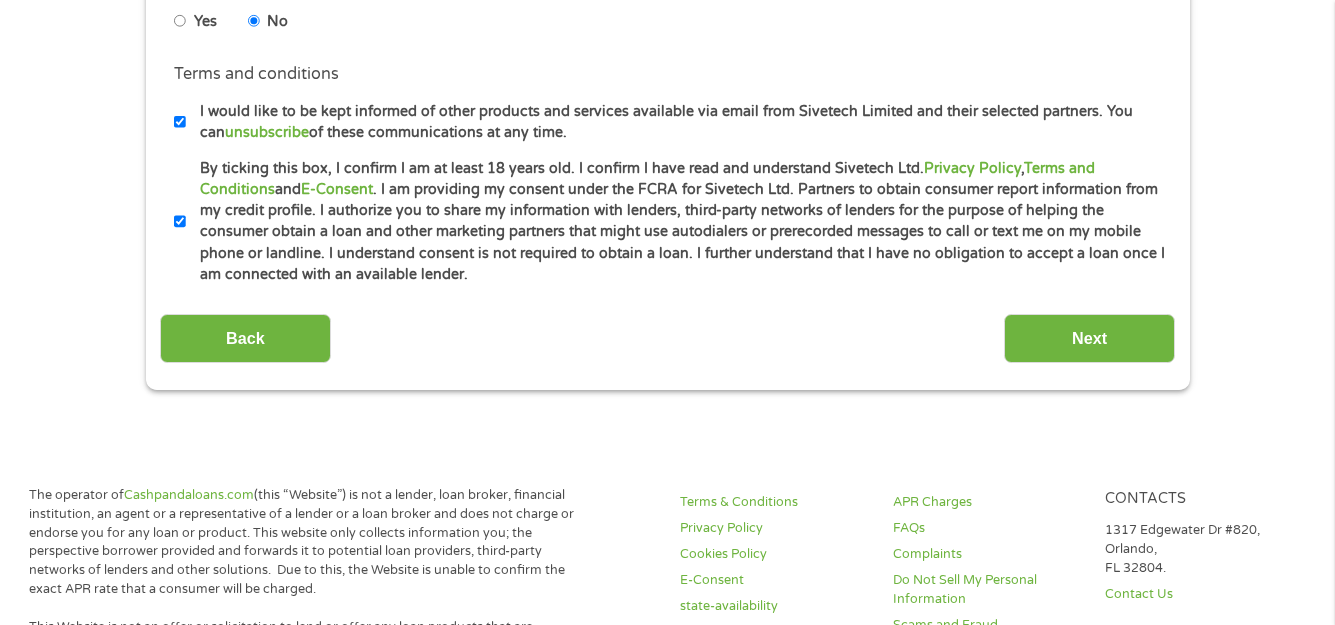 scroll, scrollTop: 1000, scrollLeft: 0, axis: vertical 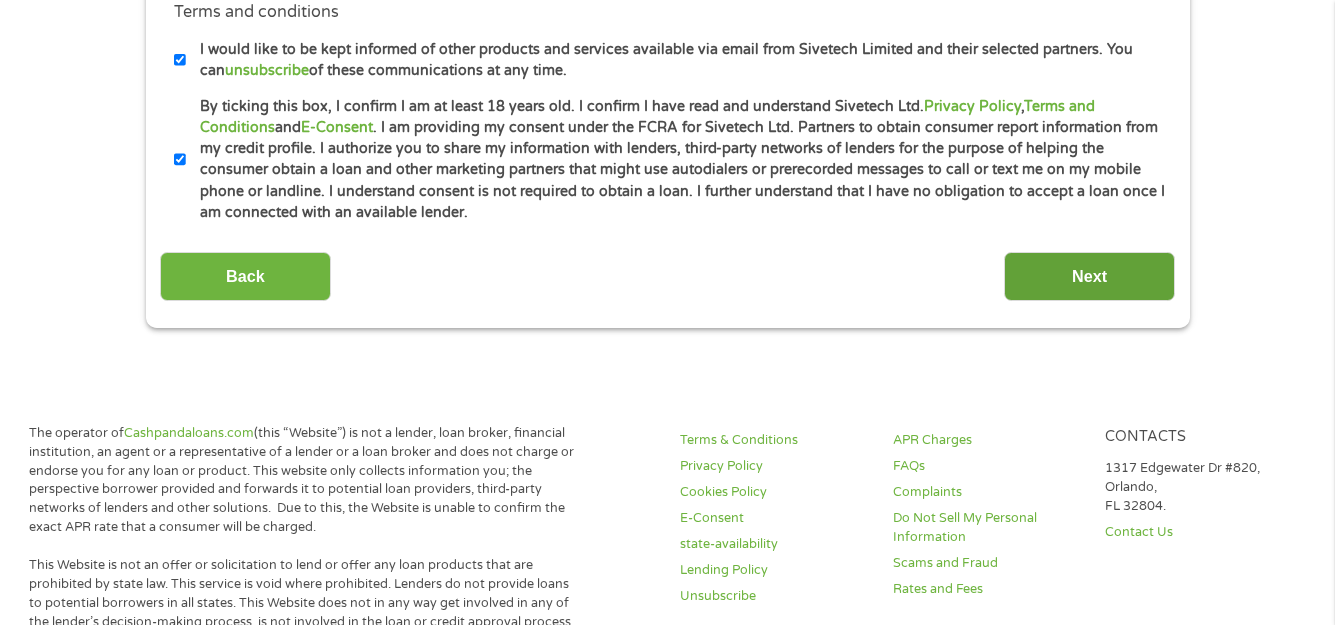 click on "Next" at bounding box center (1089, 276) 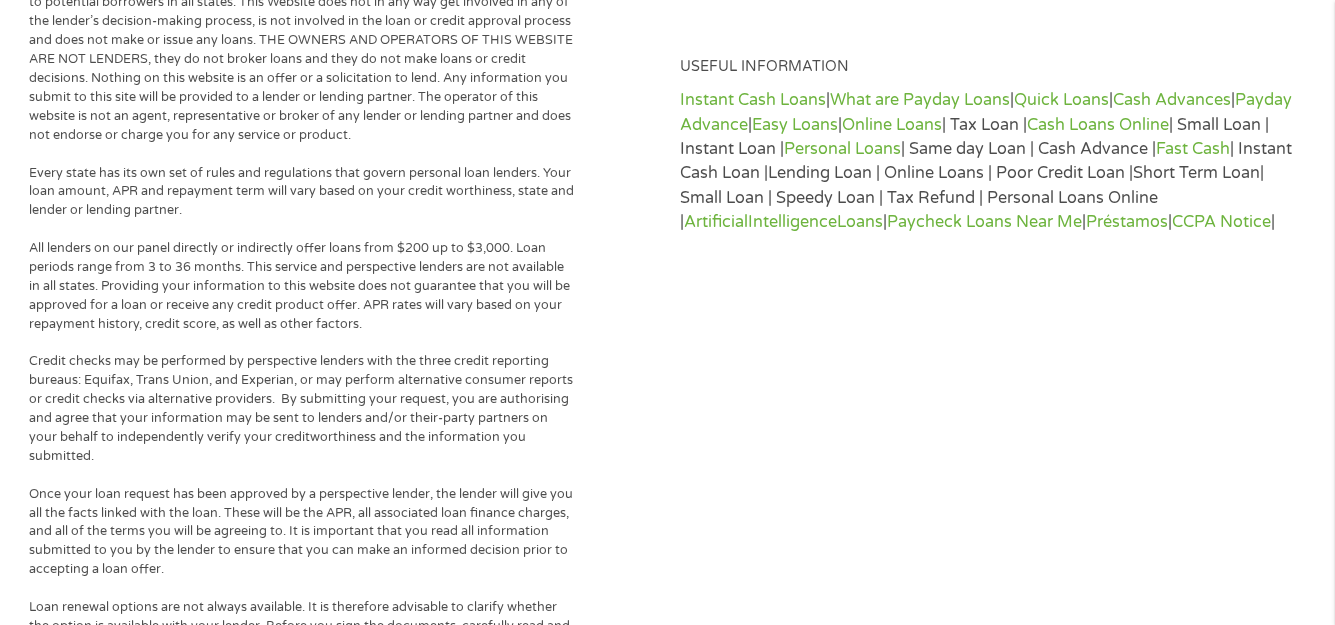 scroll, scrollTop: 8, scrollLeft: 8, axis: both 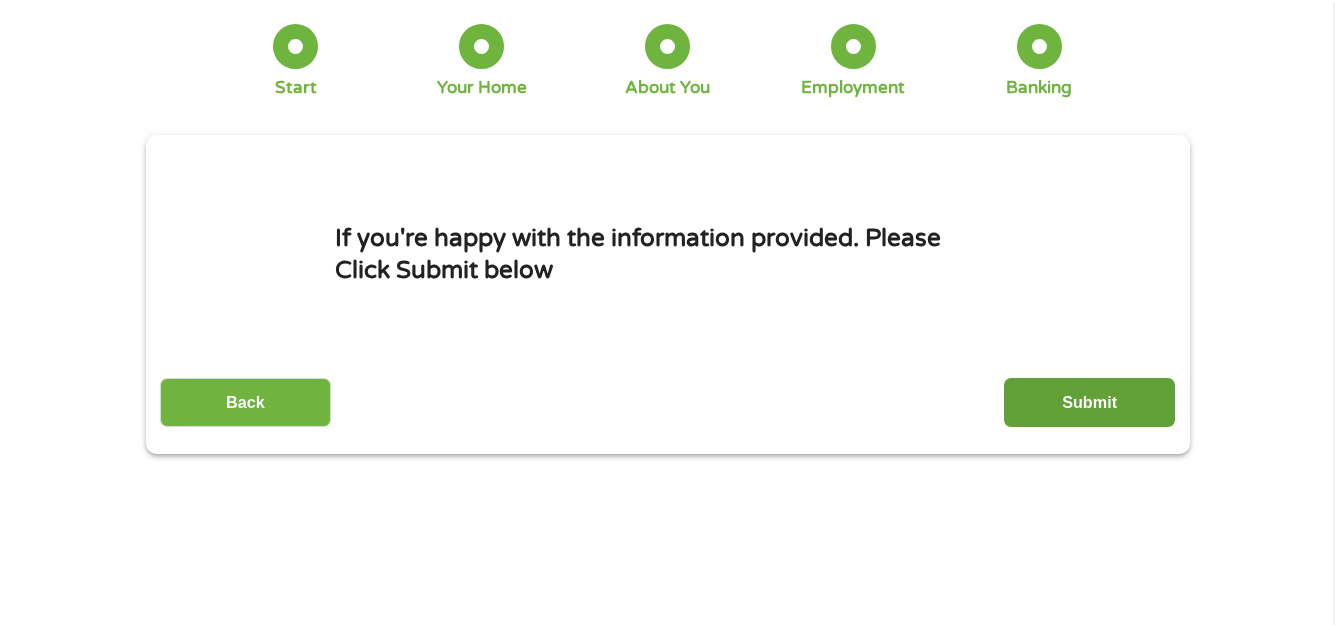 click on "Submit" at bounding box center (1089, 402) 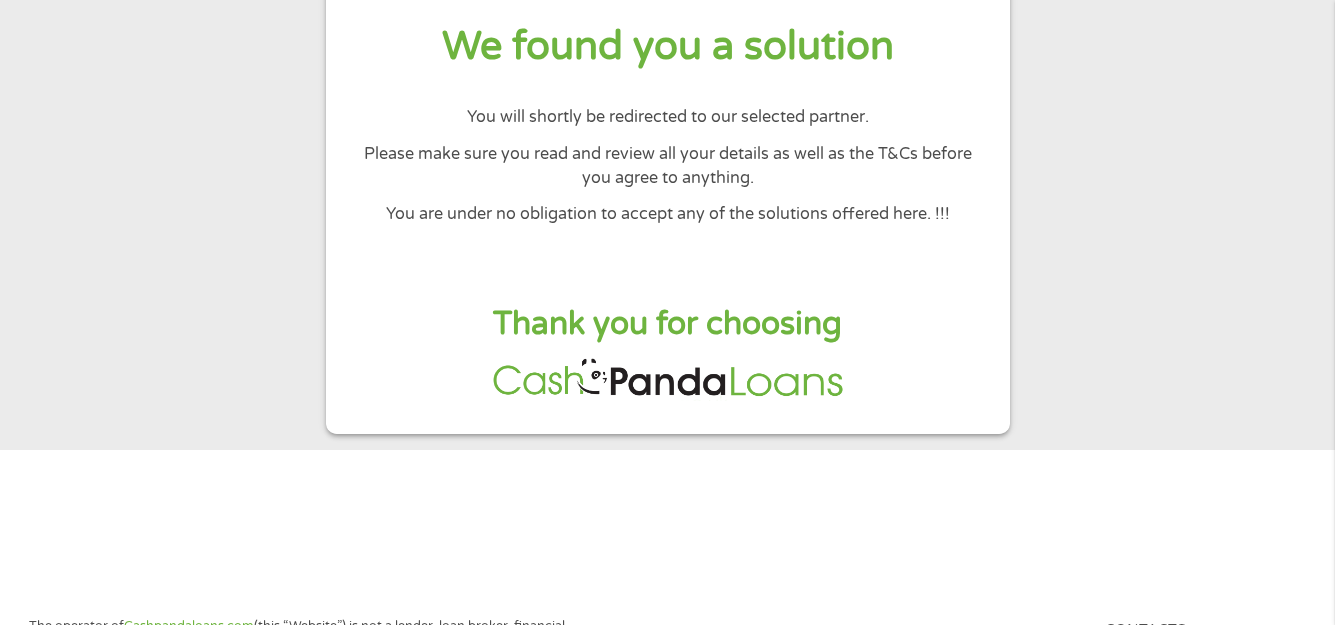 scroll, scrollTop: 200, scrollLeft: 0, axis: vertical 